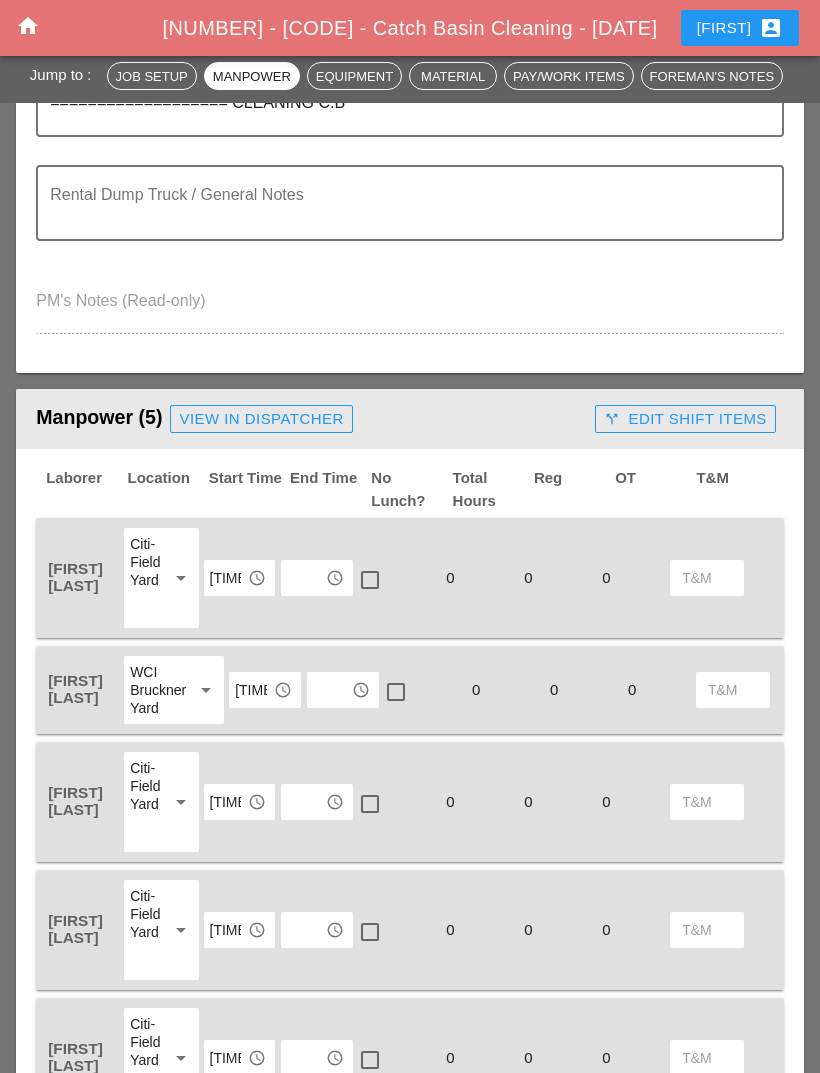 scroll, scrollTop: 588, scrollLeft: 0, axis: vertical 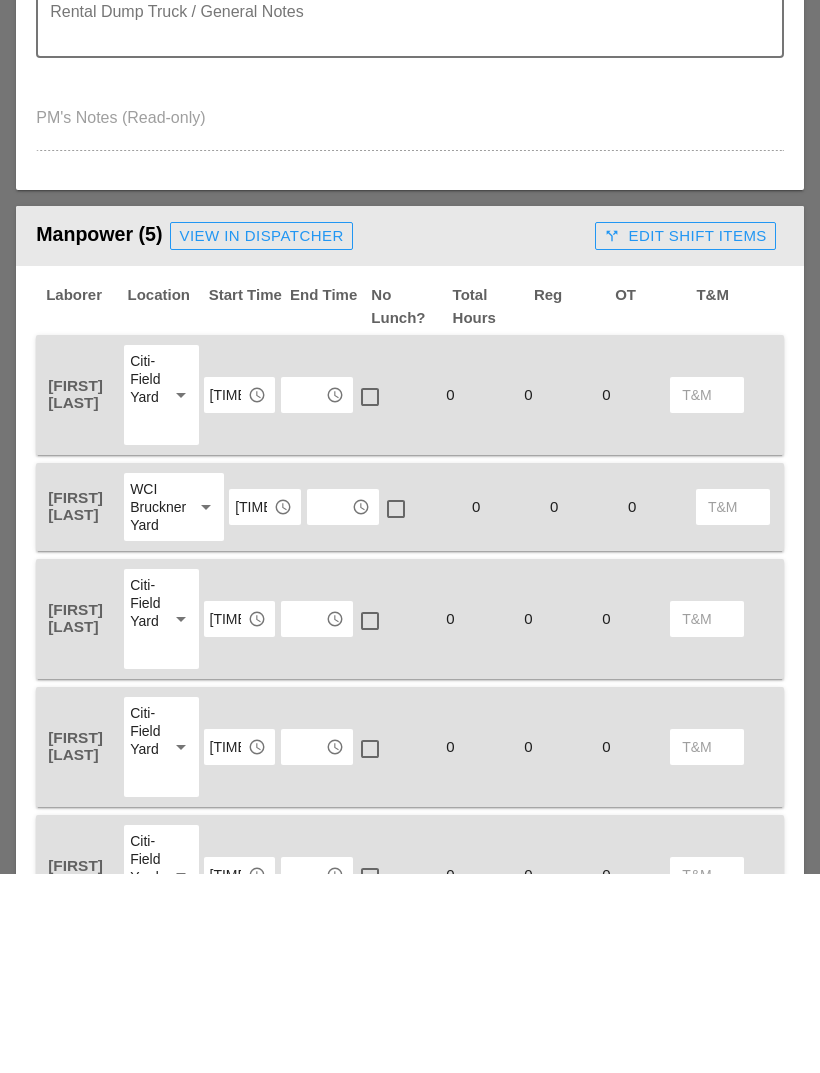 type on "Lane Closure : GCP
East bound from [NUMBER]st  to clearview expressway  right lane entrance and exit ramps
The lane closure began at [TIME] and was completed by approximately [TIME].
Vacuum trucks began working at approximately [TIME].
We began reopening the lane at [TIME] and completed it by [TIME]. We finished picking up the traffic signs by [TIME].
We dumped approximately [NUMBER] yards of  material" 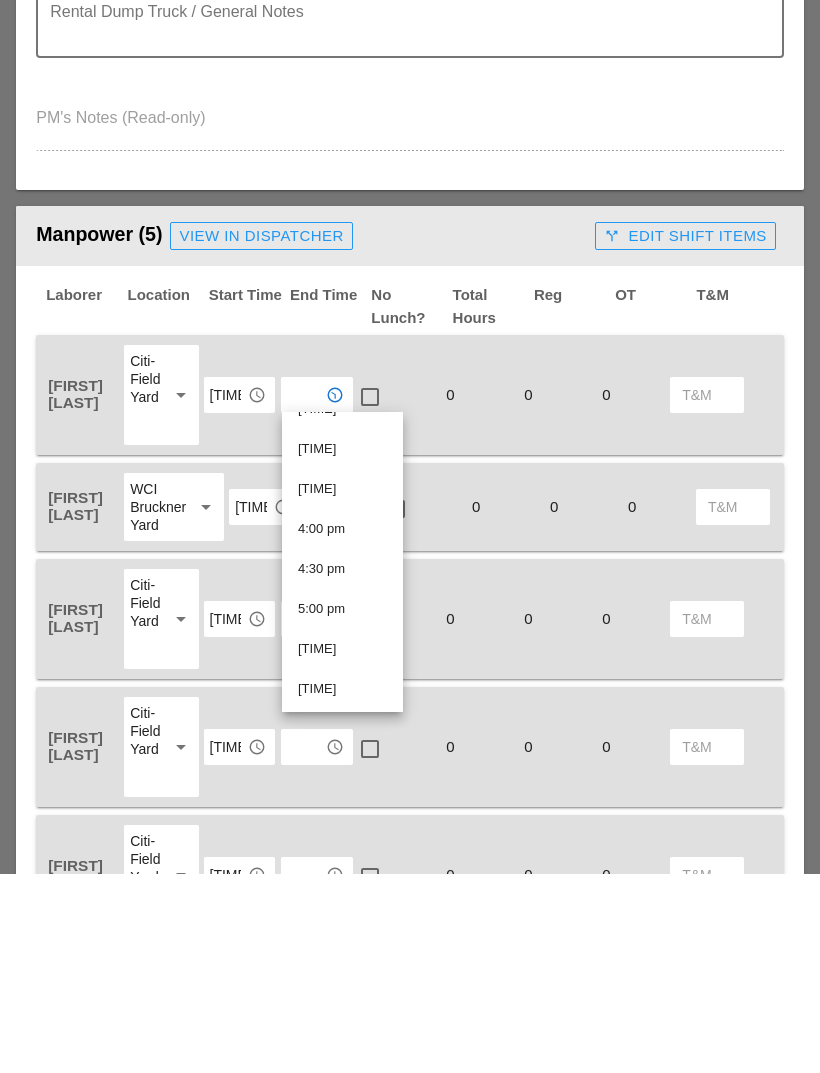 scroll, scrollTop: 1185, scrollLeft: 0, axis: vertical 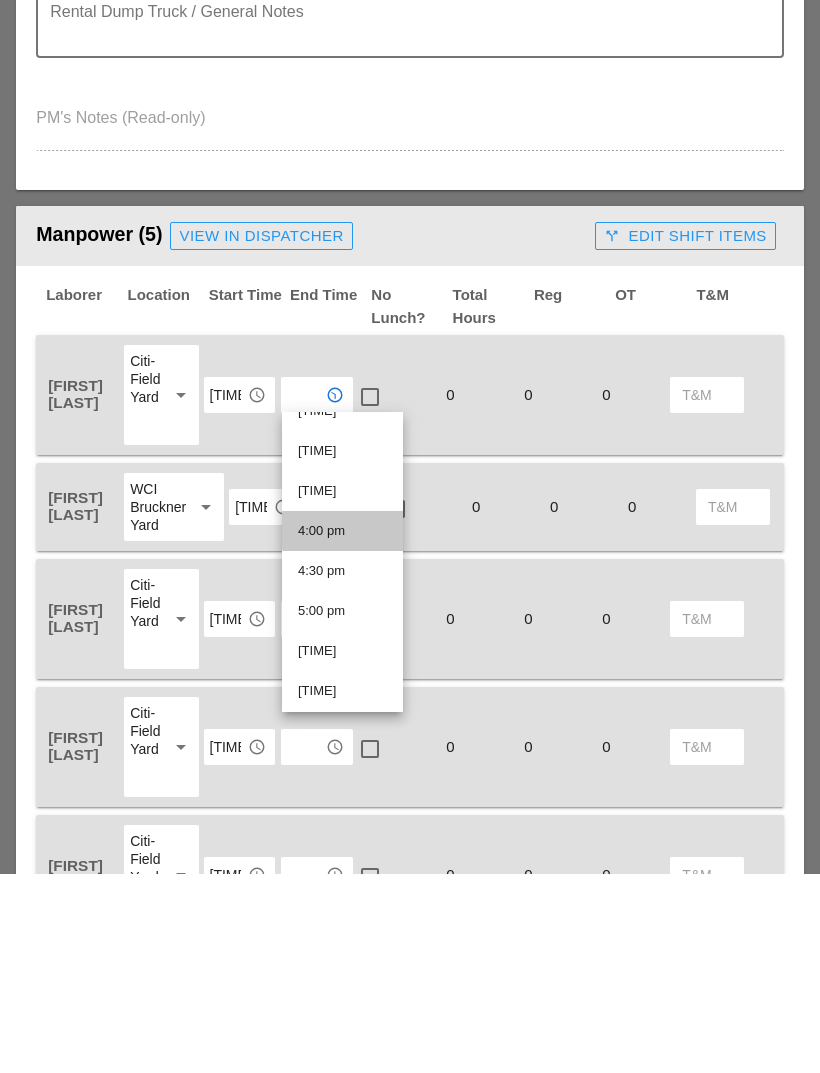 click on "4:00 pm" at bounding box center [342, 731] 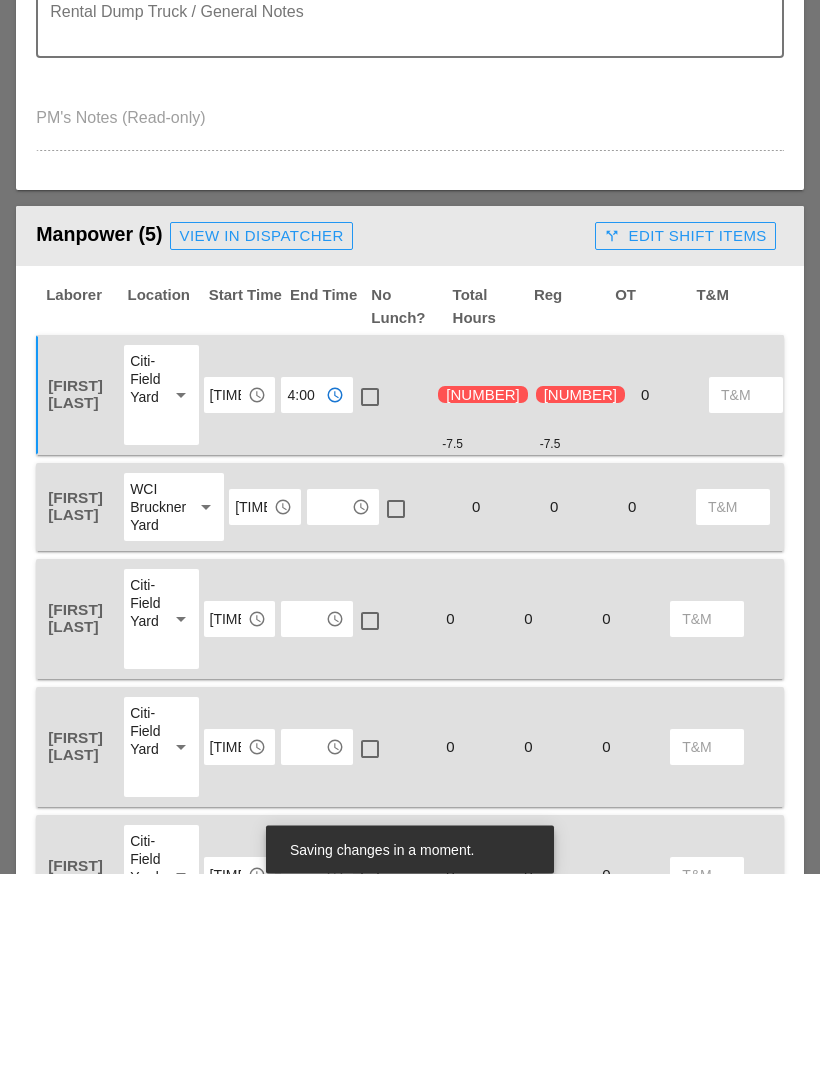 click at bounding box center (329, 707) 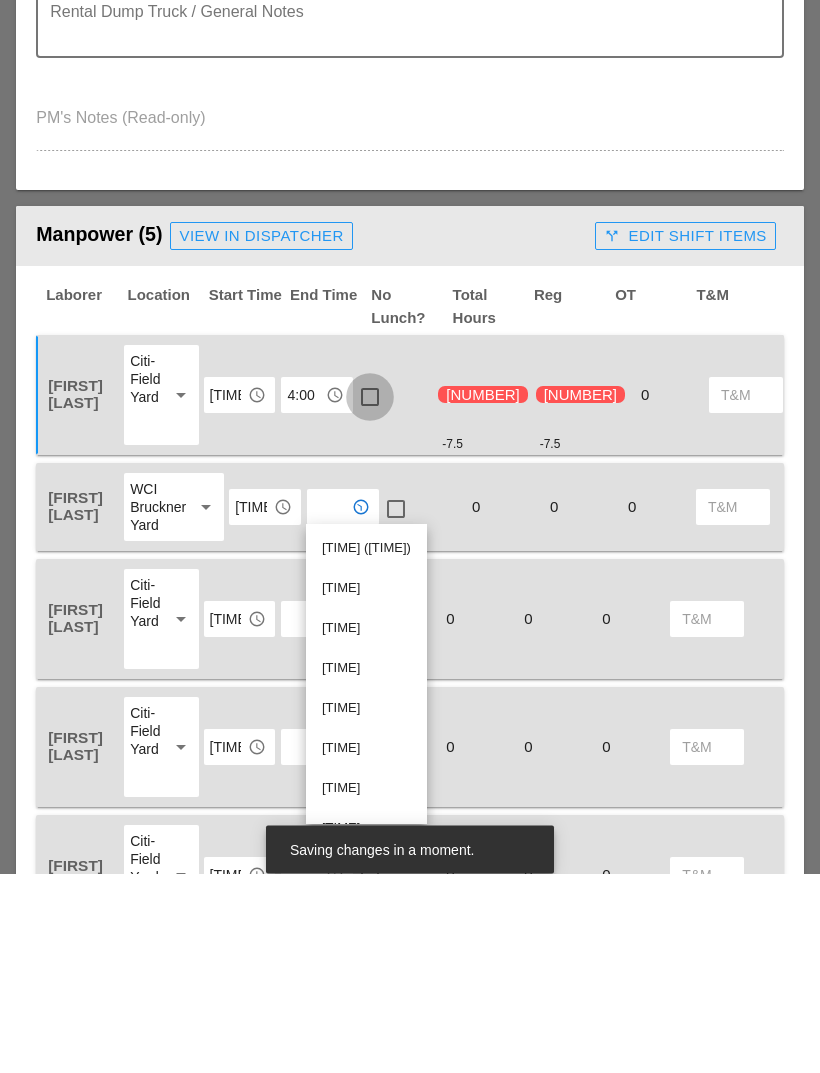 click at bounding box center (370, 597) 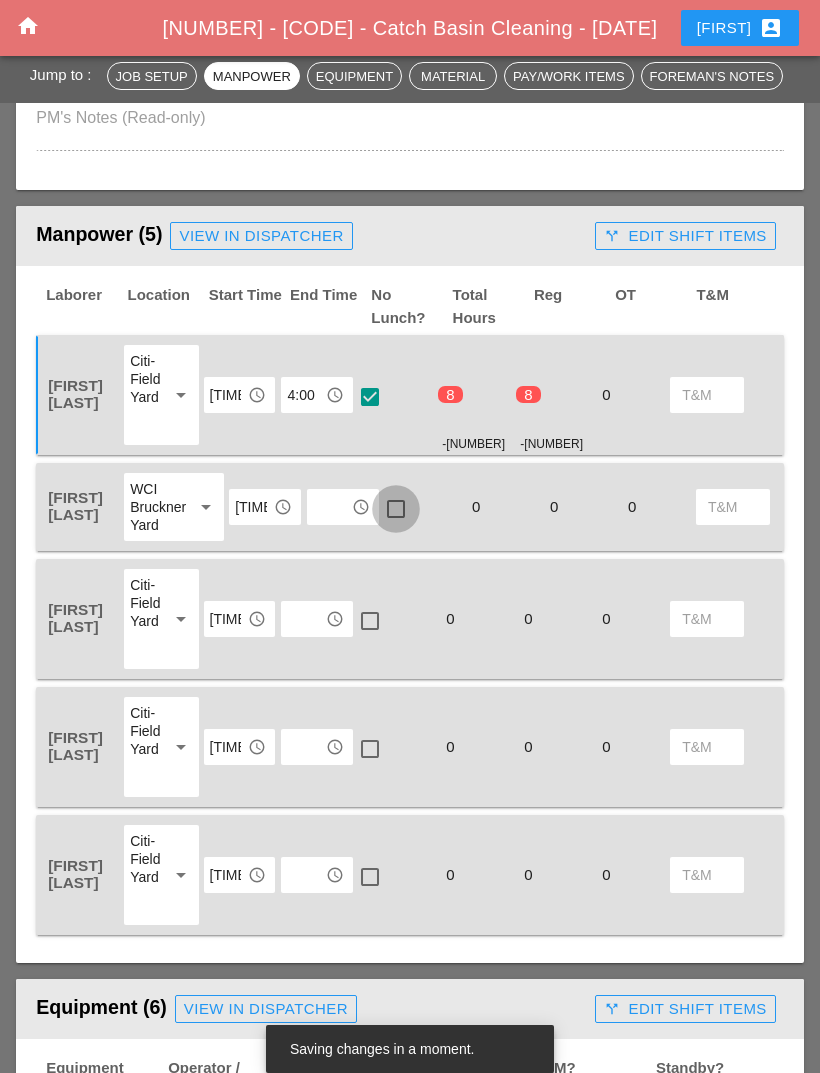 click at bounding box center [396, 509] 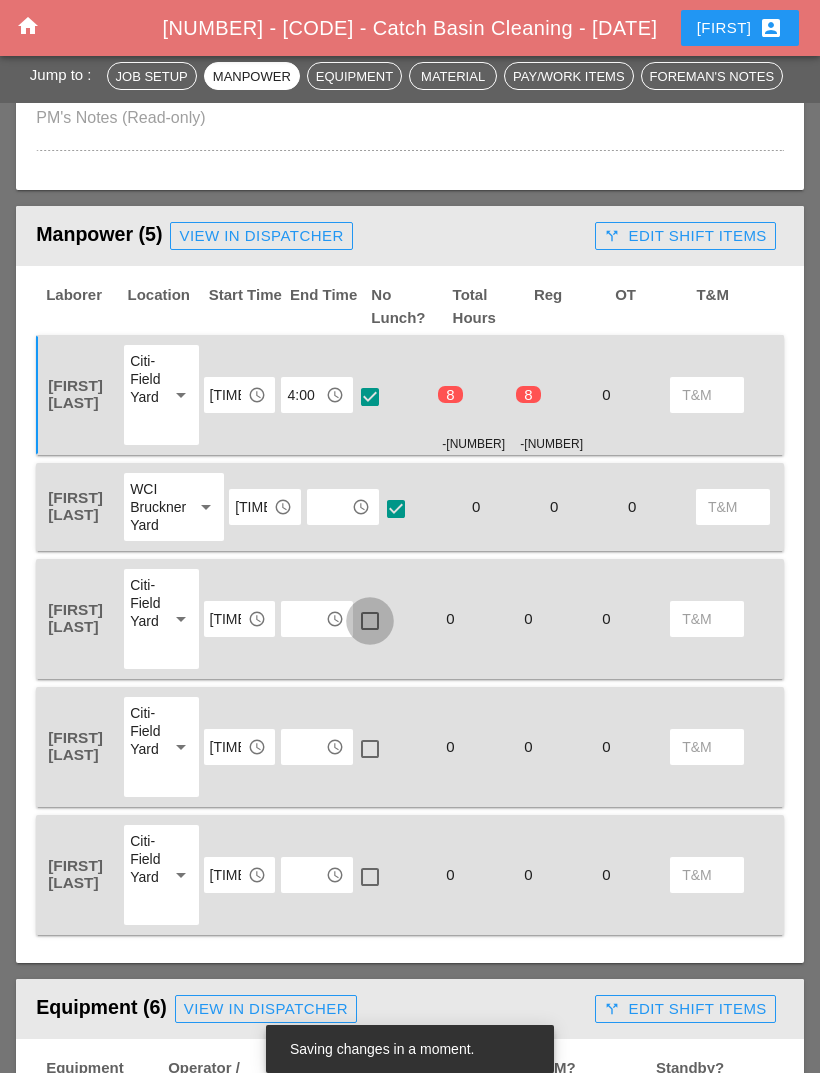 click at bounding box center [370, 621] 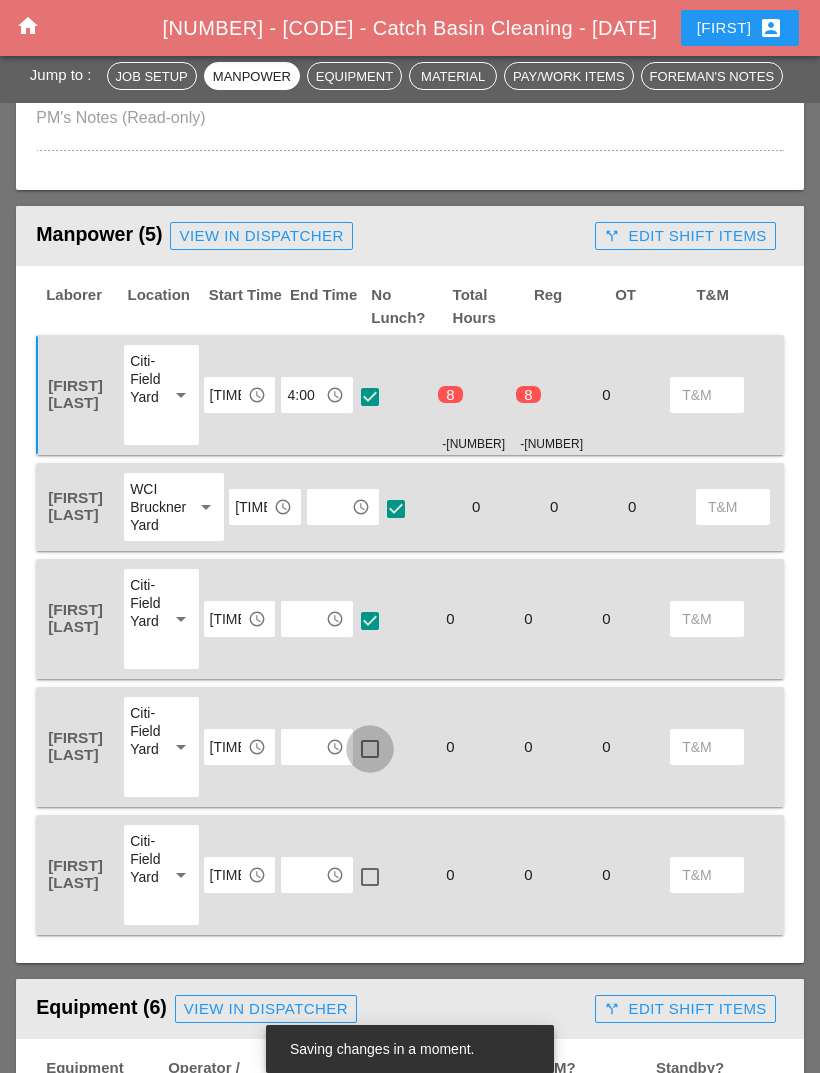 click at bounding box center (370, 749) 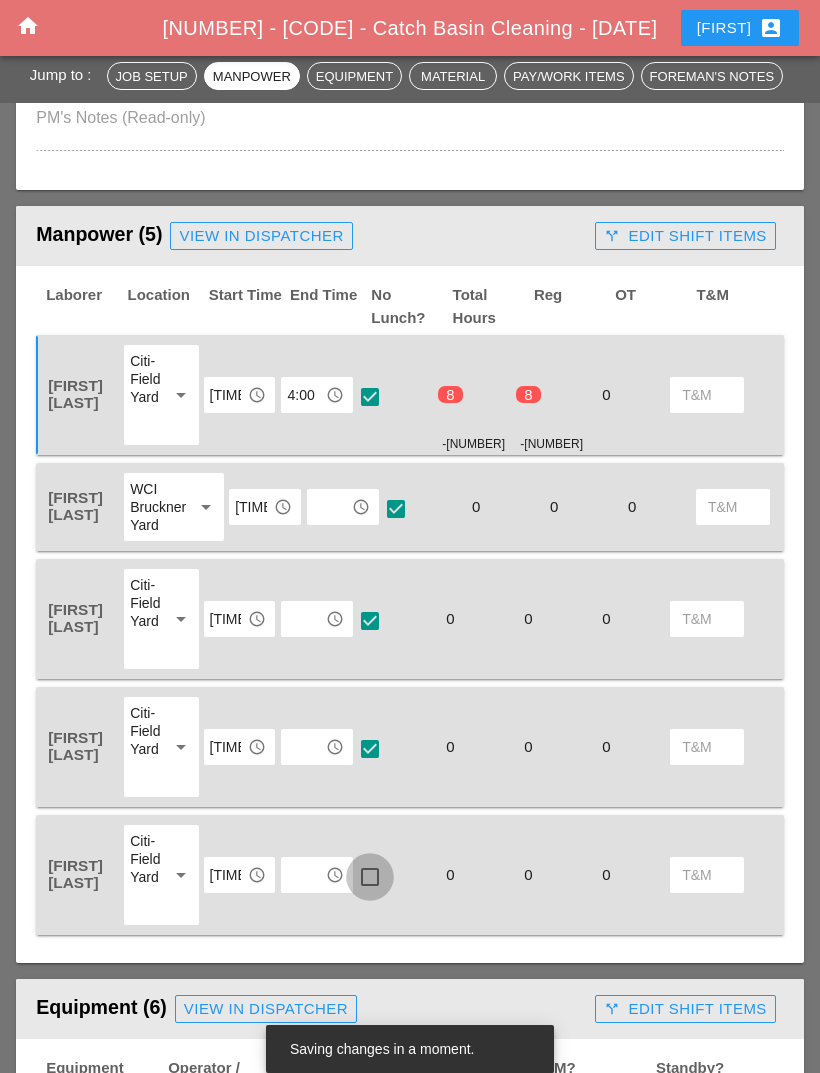 click at bounding box center [370, 877] 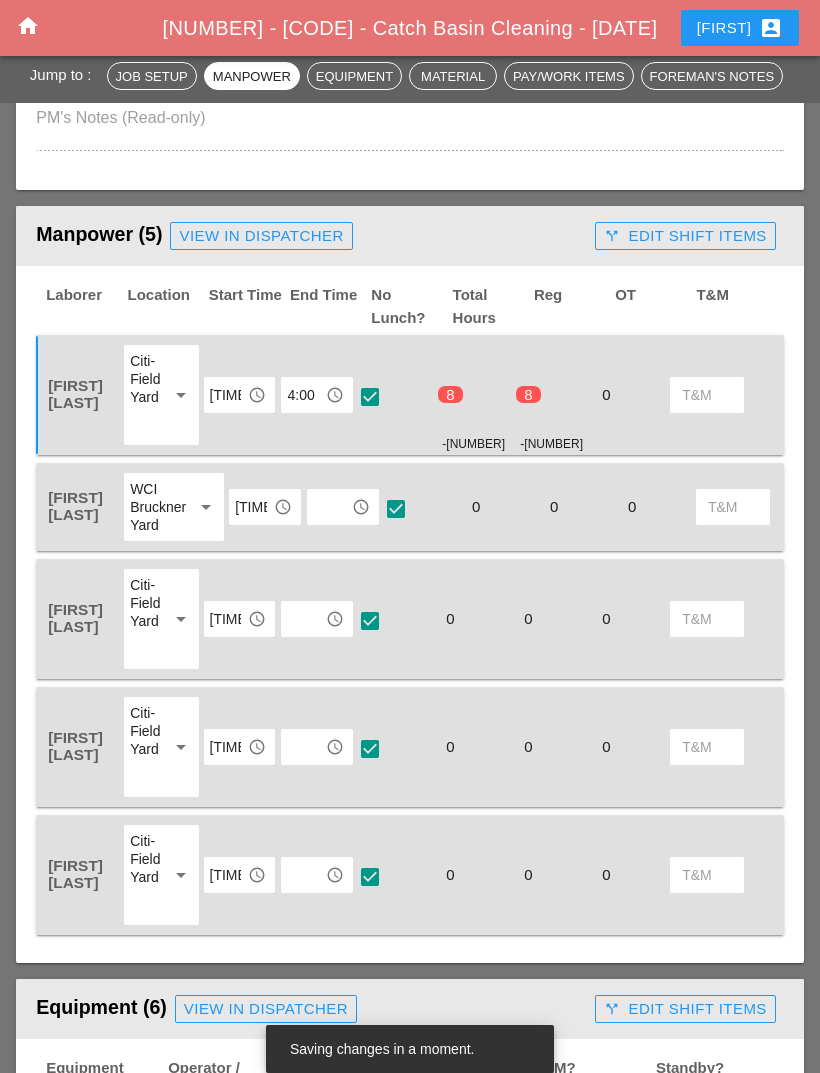 click at bounding box center (329, 507) 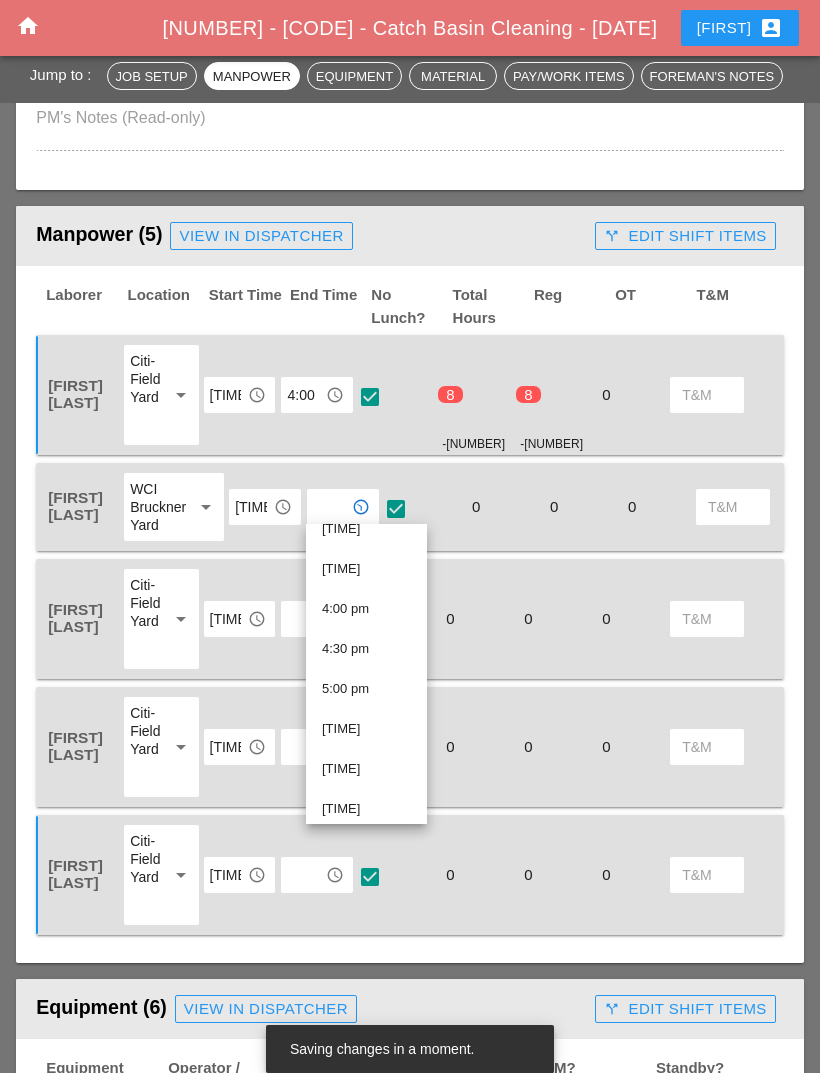 scroll, scrollTop: 1226, scrollLeft: 0, axis: vertical 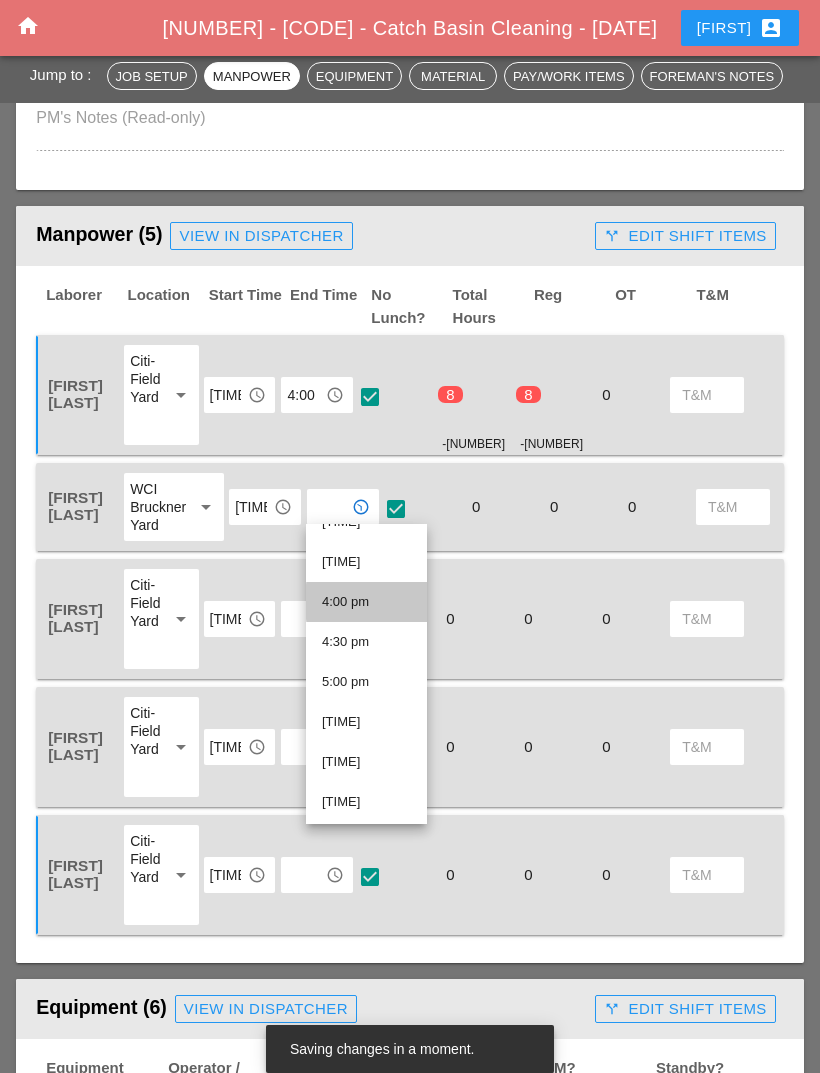 click on "4:00 pm" at bounding box center (366, 602) 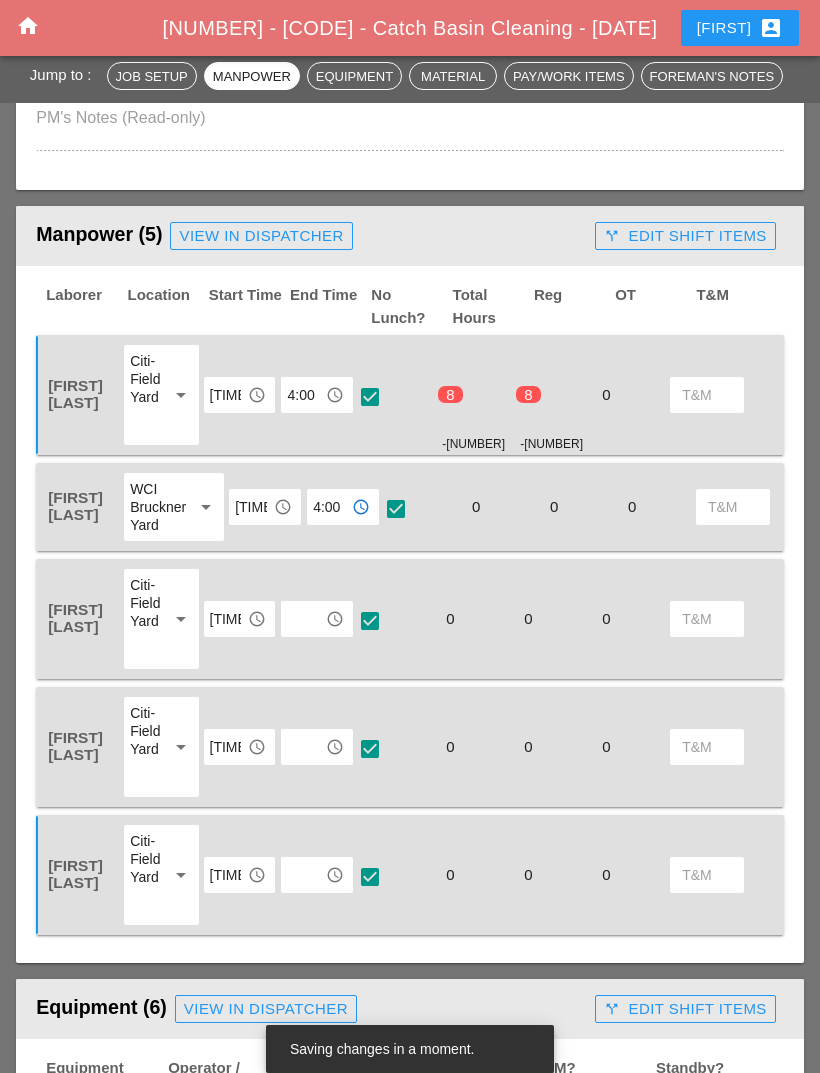 click at bounding box center [303, 619] 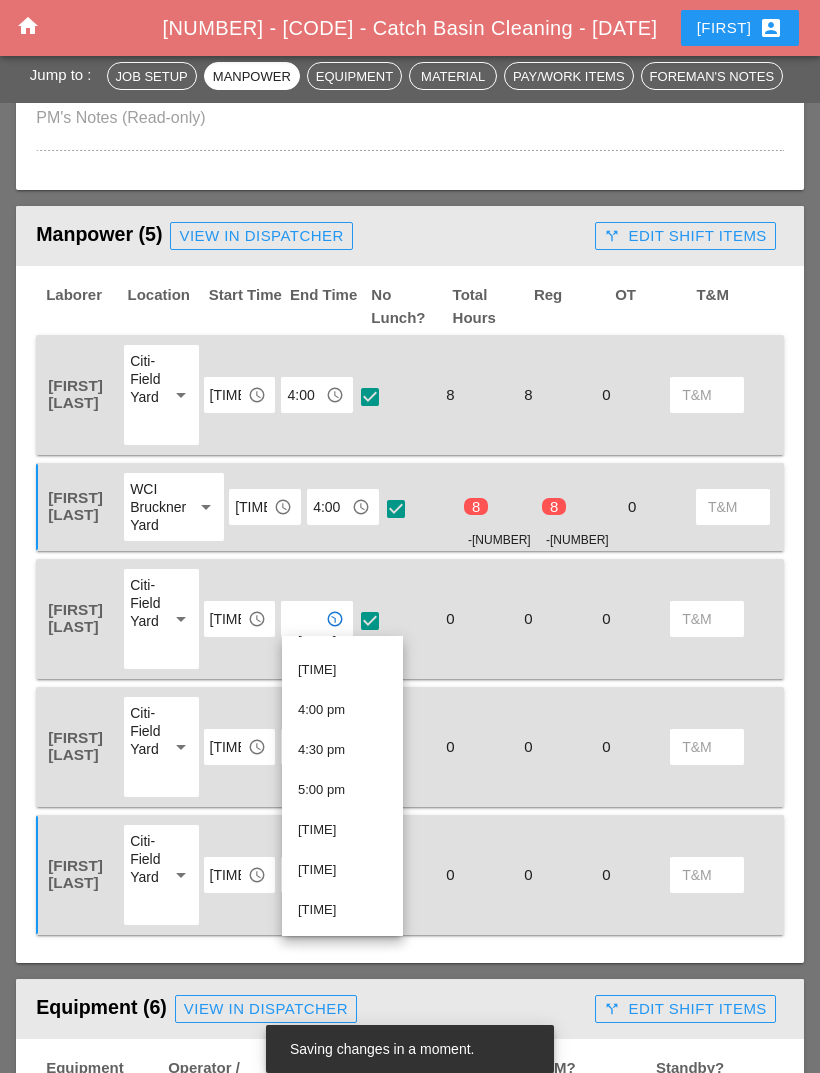 scroll, scrollTop: 1241, scrollLeft: 0, axis: vertical 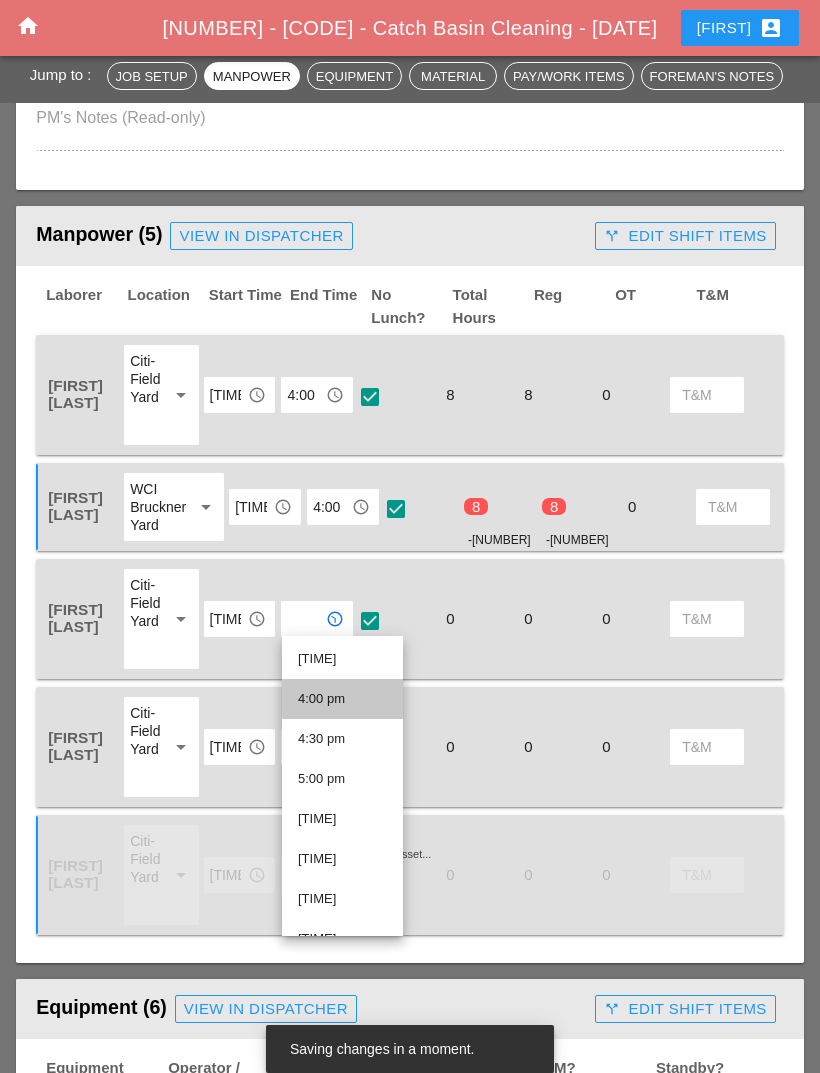 click on "4:00 pm" at bounding box center (342, 699) 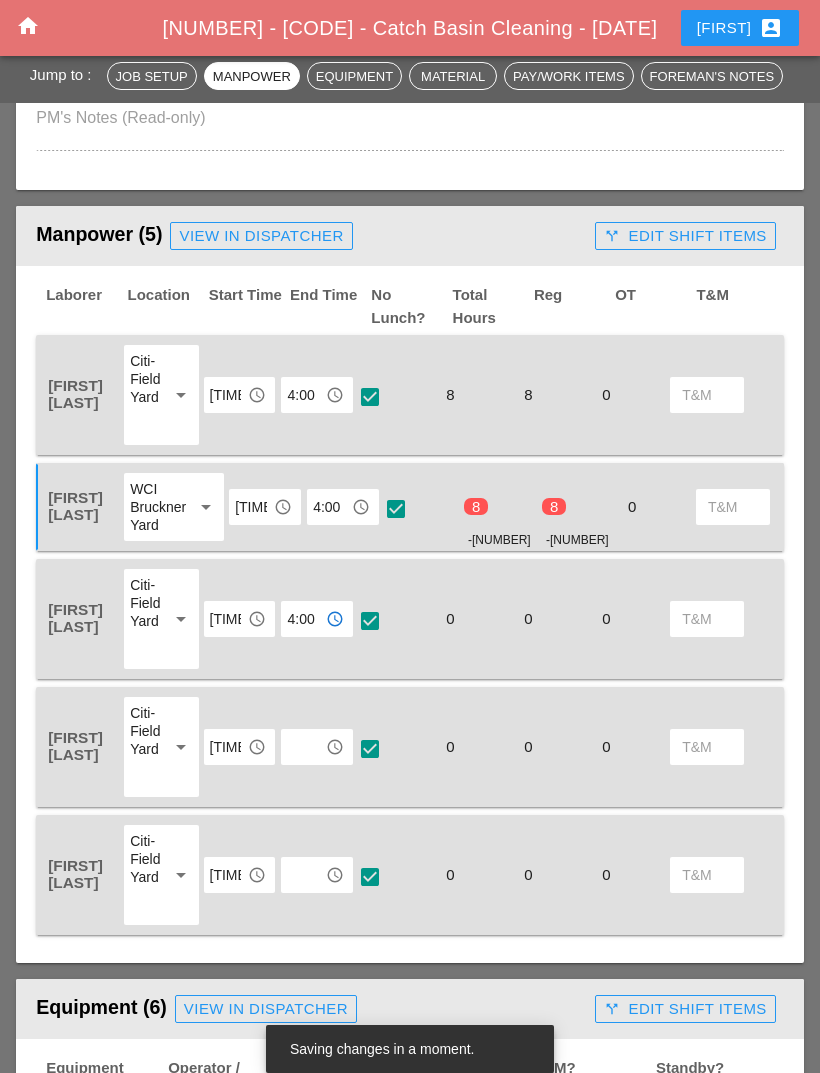 click at bounding box center [303, 747] 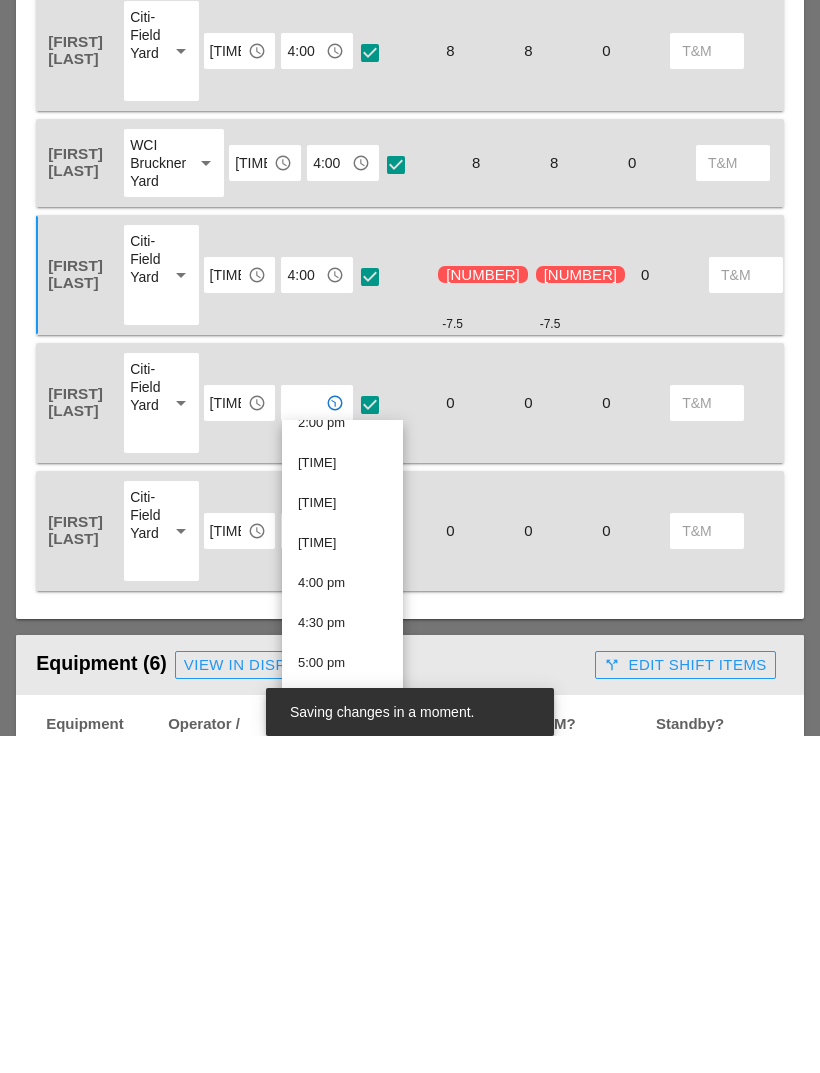 scroll, scrollTop: 1142, scrollLeft: 0, axis: vertical 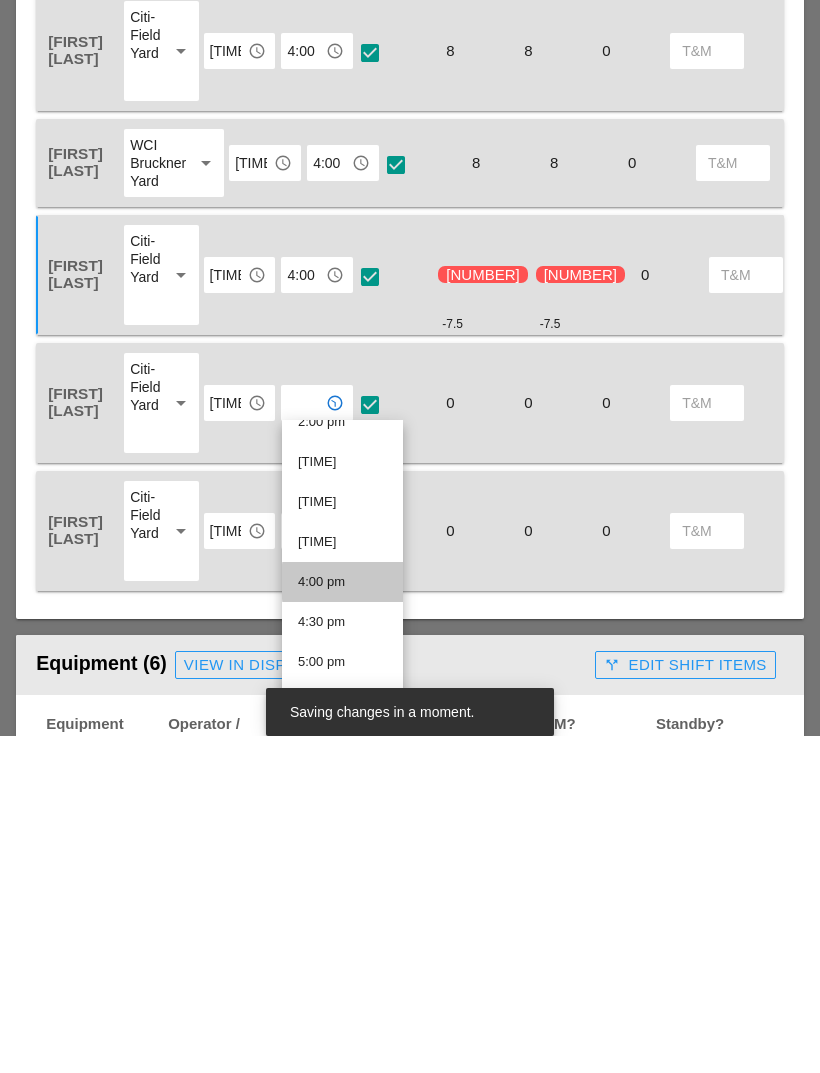 click on "4:00 pm" at bounding box center [342, 919] 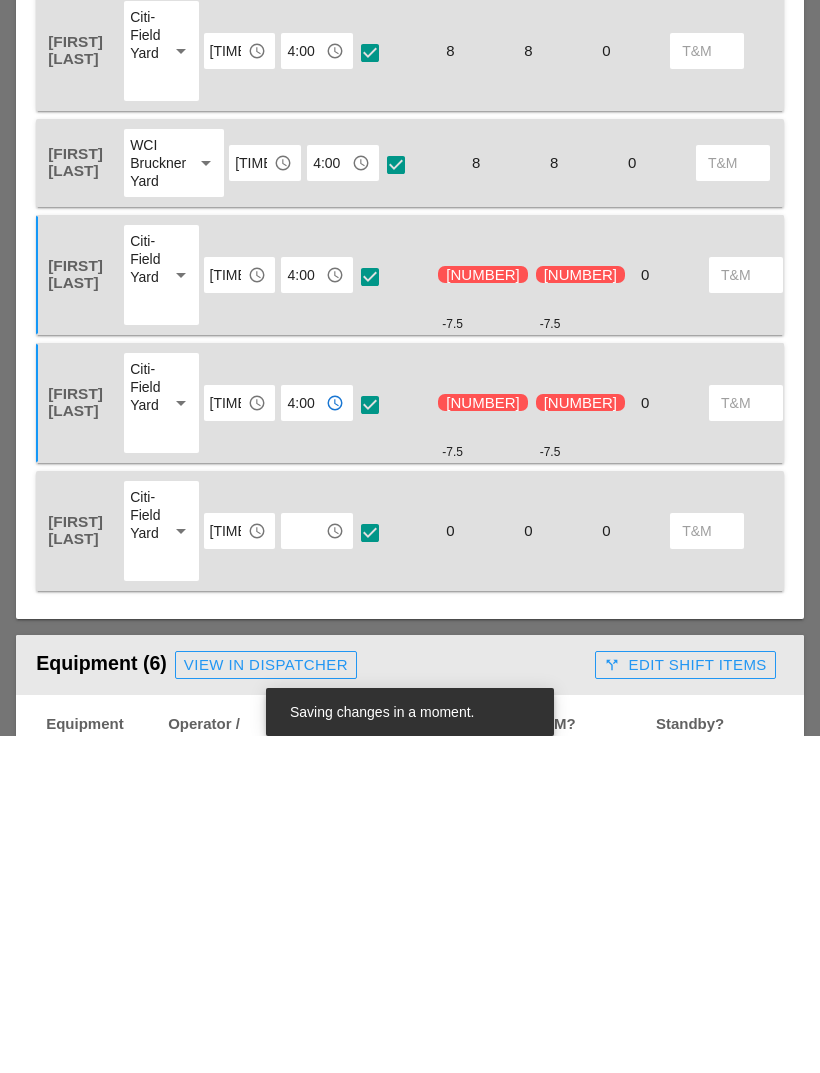 click at bounding box center [303, 868] 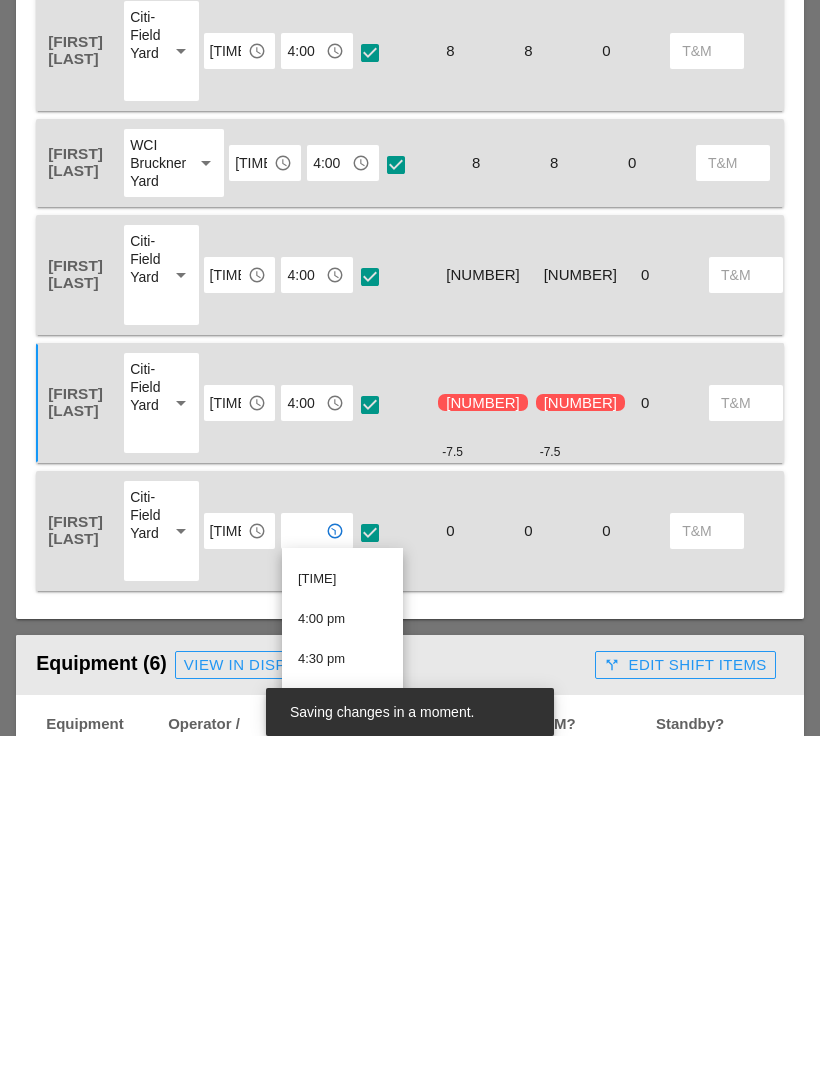 scroll, scrollTop: 1235, scrollLeft: 0, axis: vertical 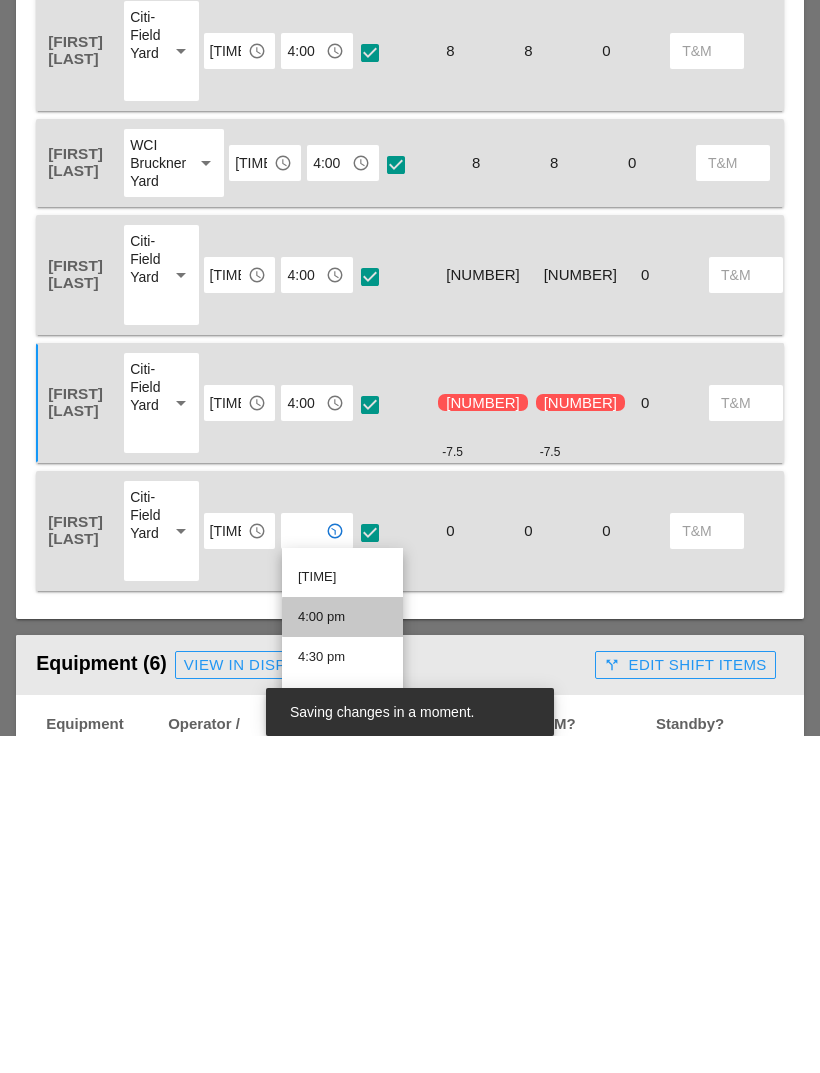 click on "4:00 pm" at bounding box center (342, 954) 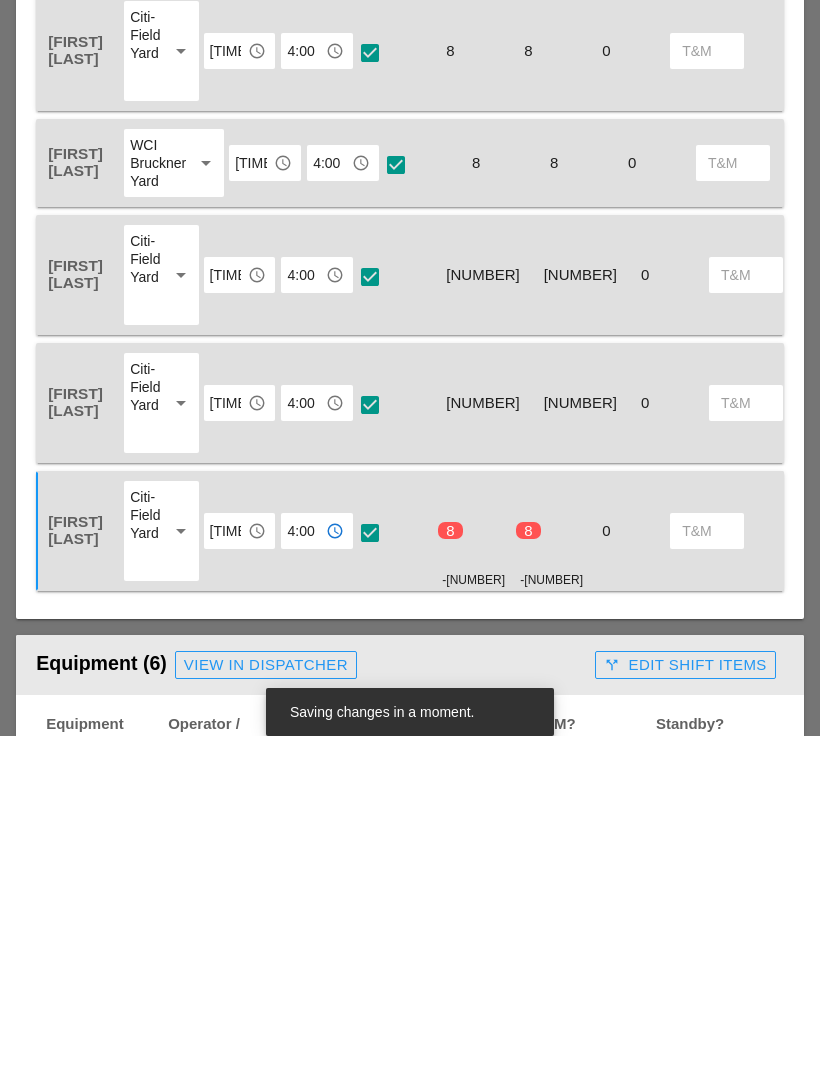 click at bounding box center (370, 742) 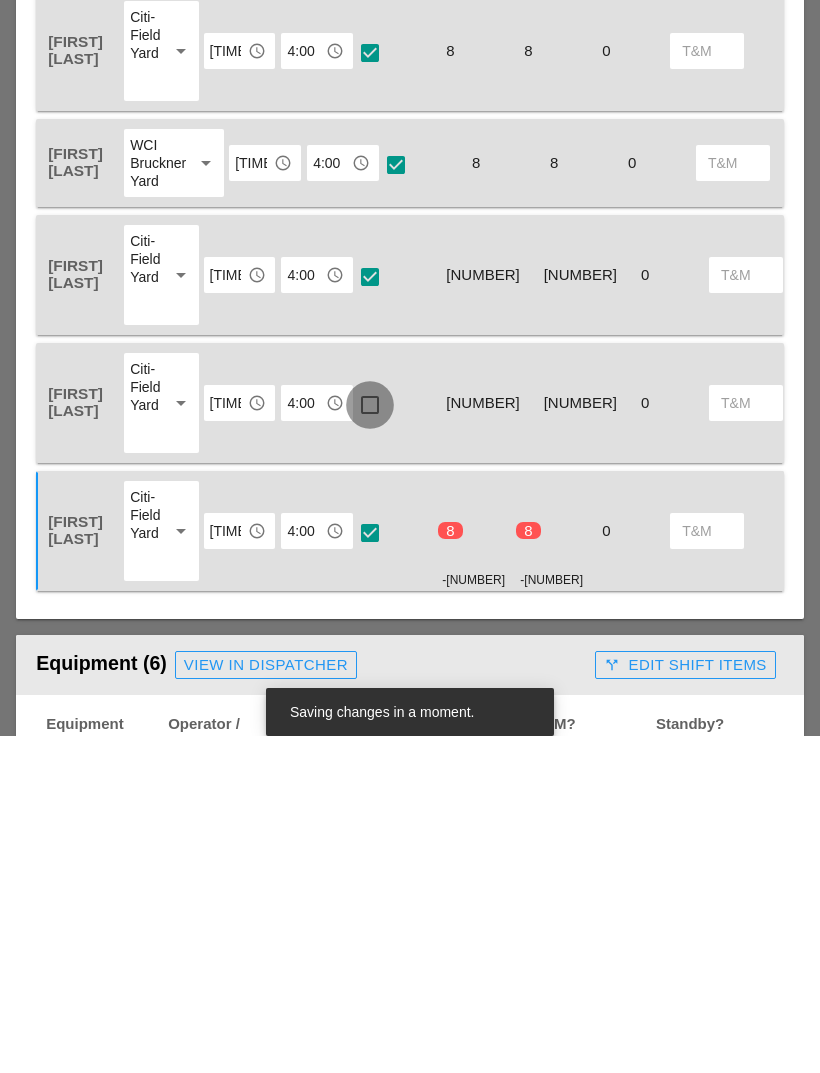 scroll, scrollTop: 1133, scrollLeft: 0, axis: vertical 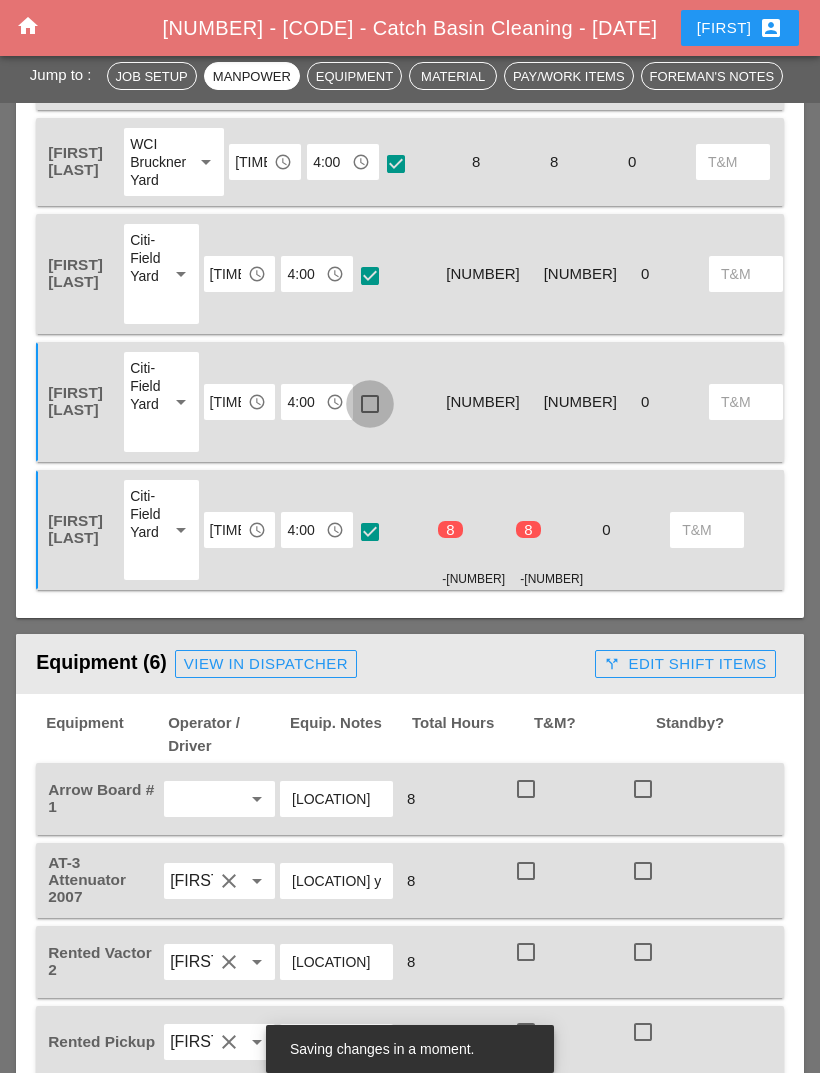 click at bounding box center (370, 404) 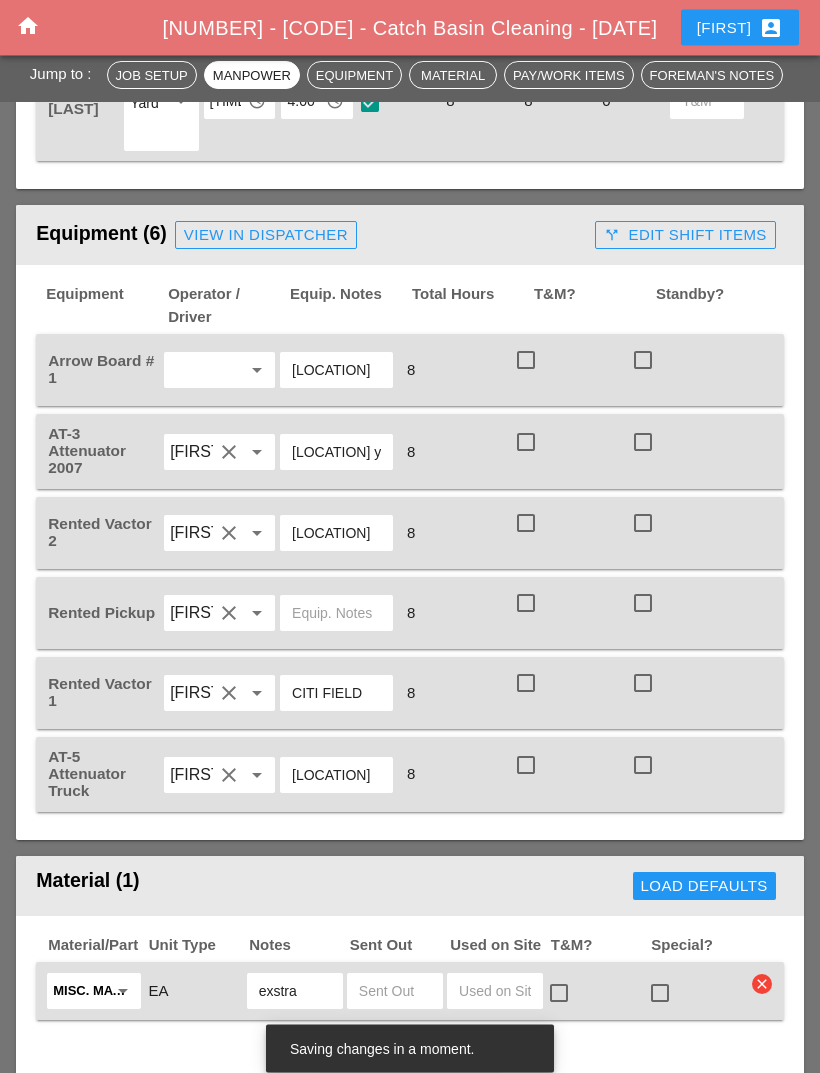scroll, scrollTop: 1562, scrollLeft: 0, axis: vertical 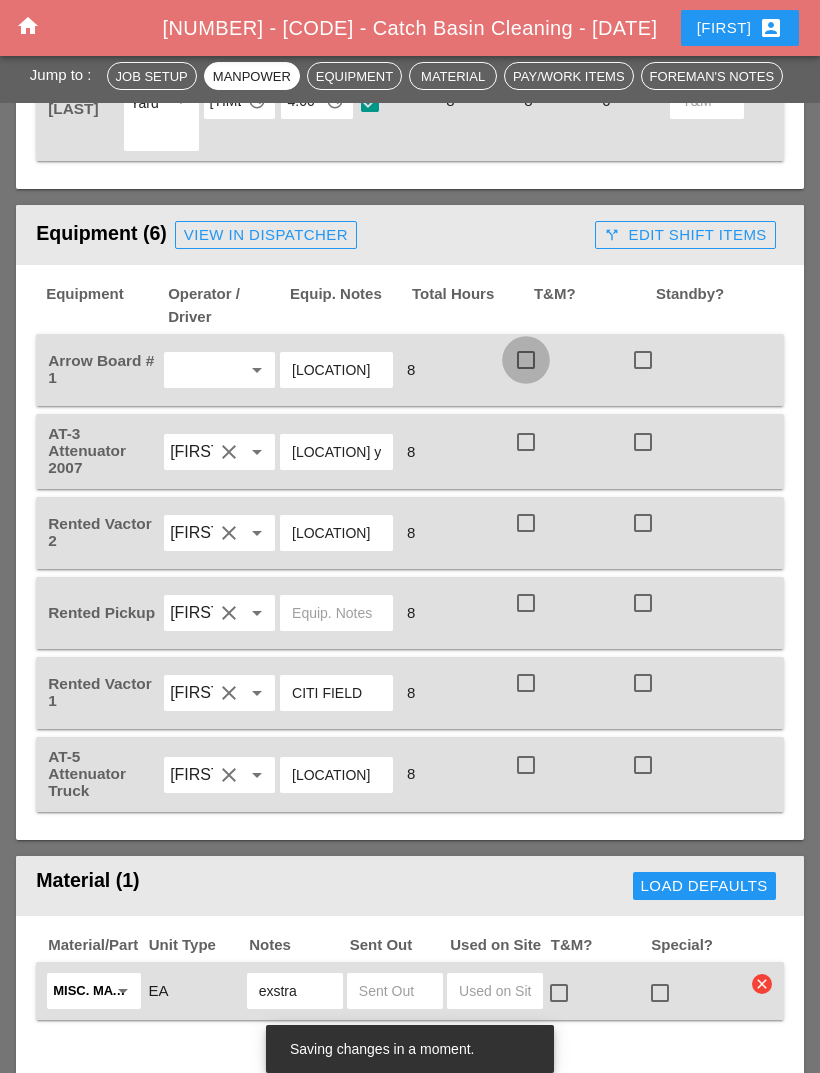 click at bounding box center (526, 360) 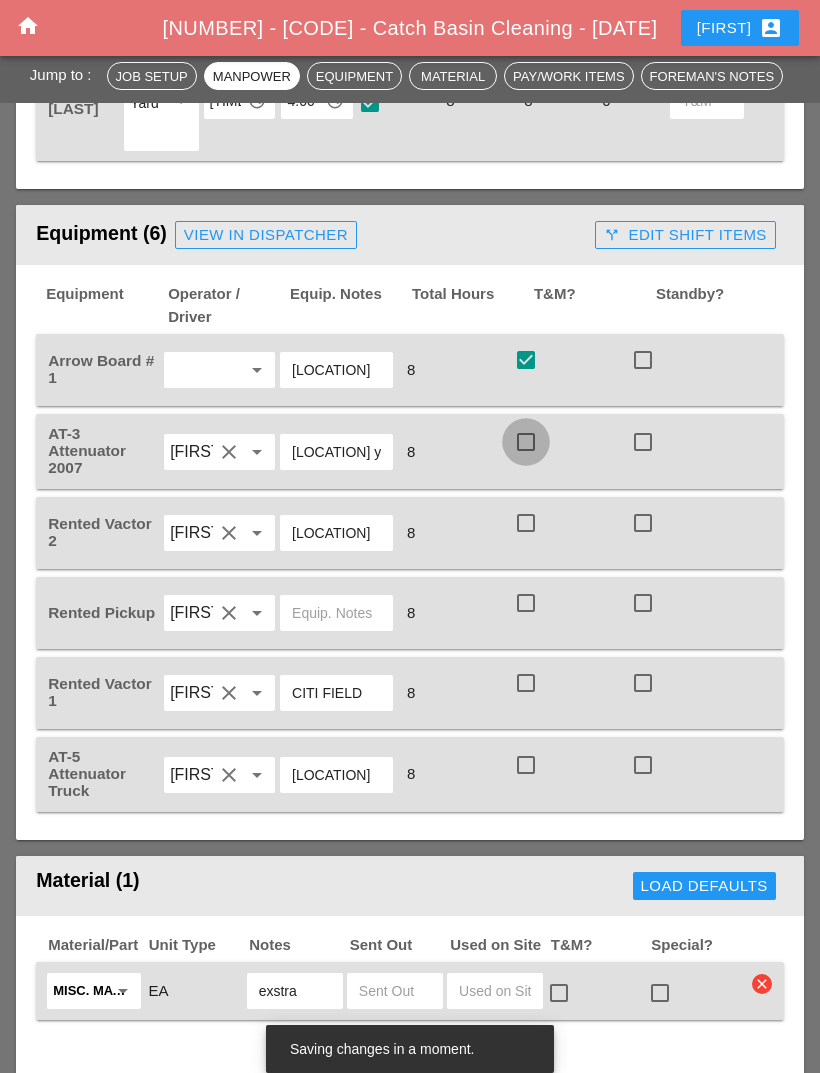 click at bounding box center (526, 442) 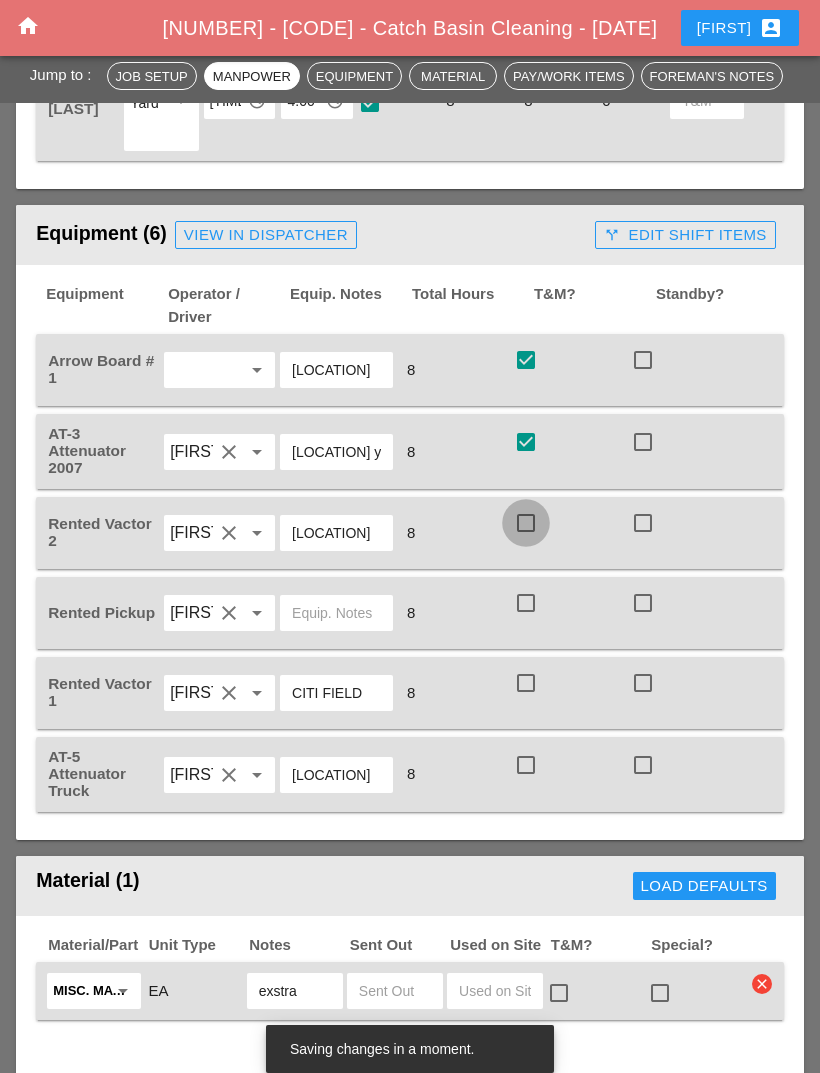click at bounding box center [526, 523] 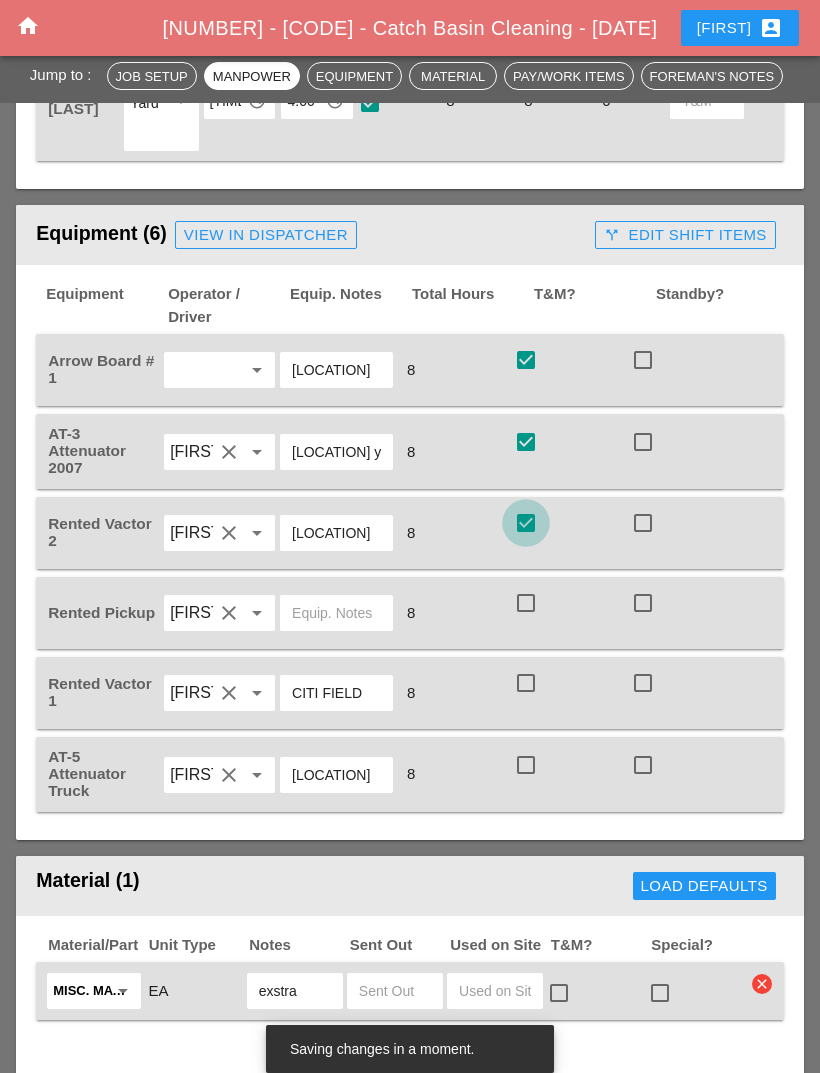 click at bounding box center (526, 603) 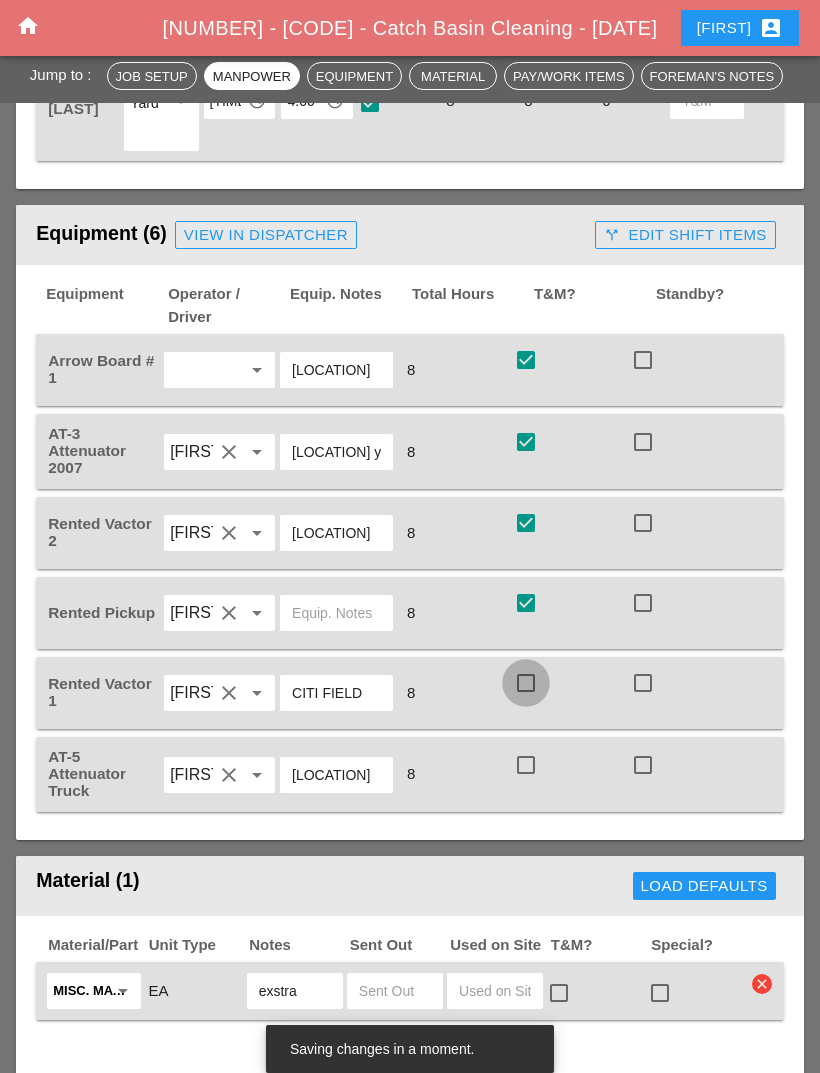 click at bounding box center [526, 683] 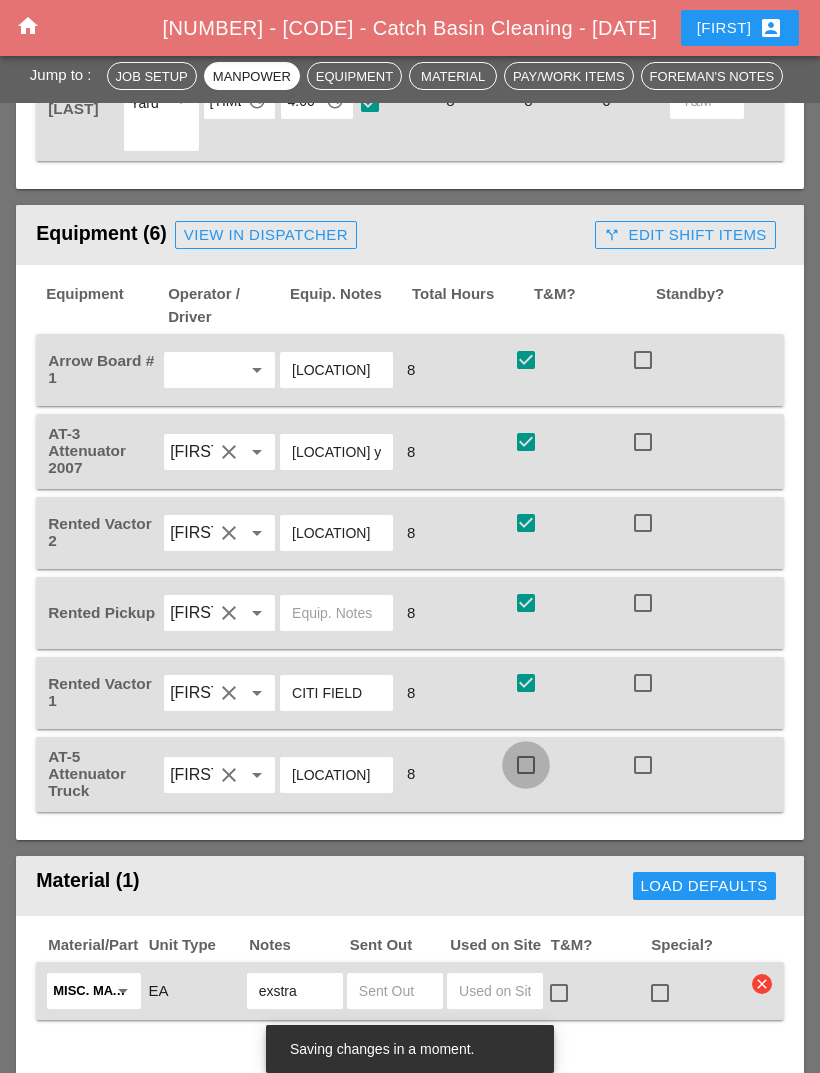 click at bounding box center [526, 765] 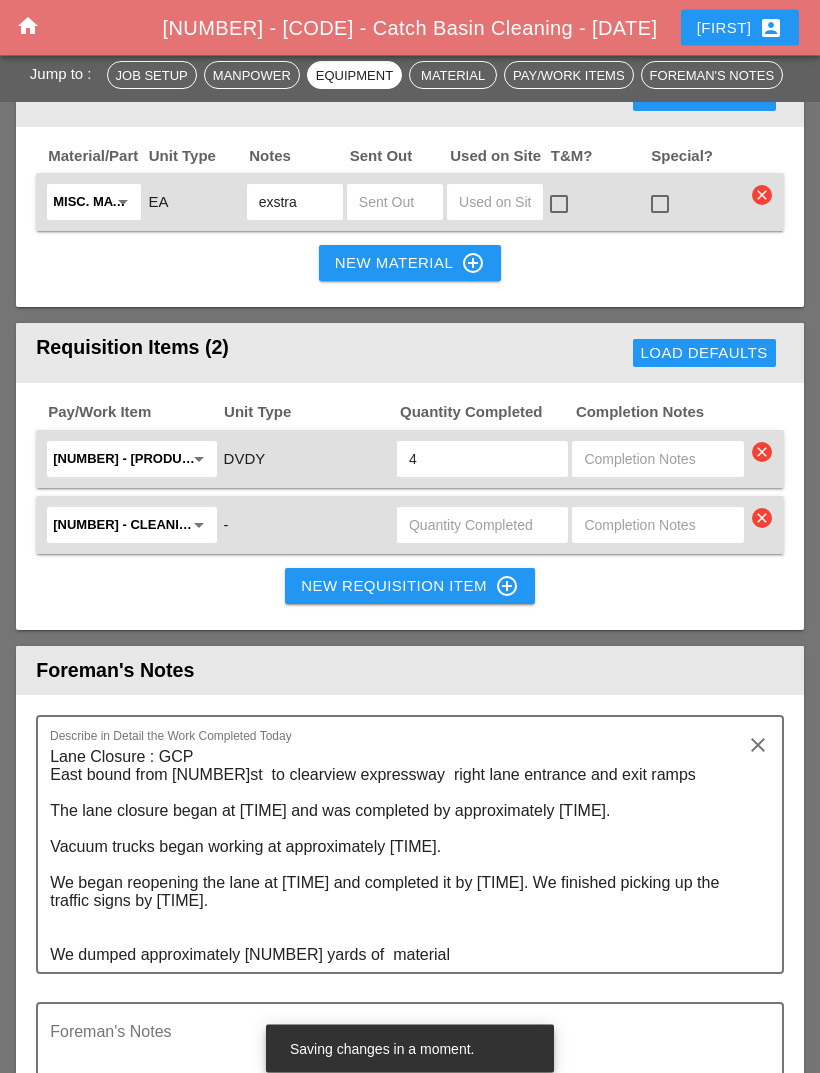 scroll, scrollTop: 2351, scrollLeft: 0, axis: vertical 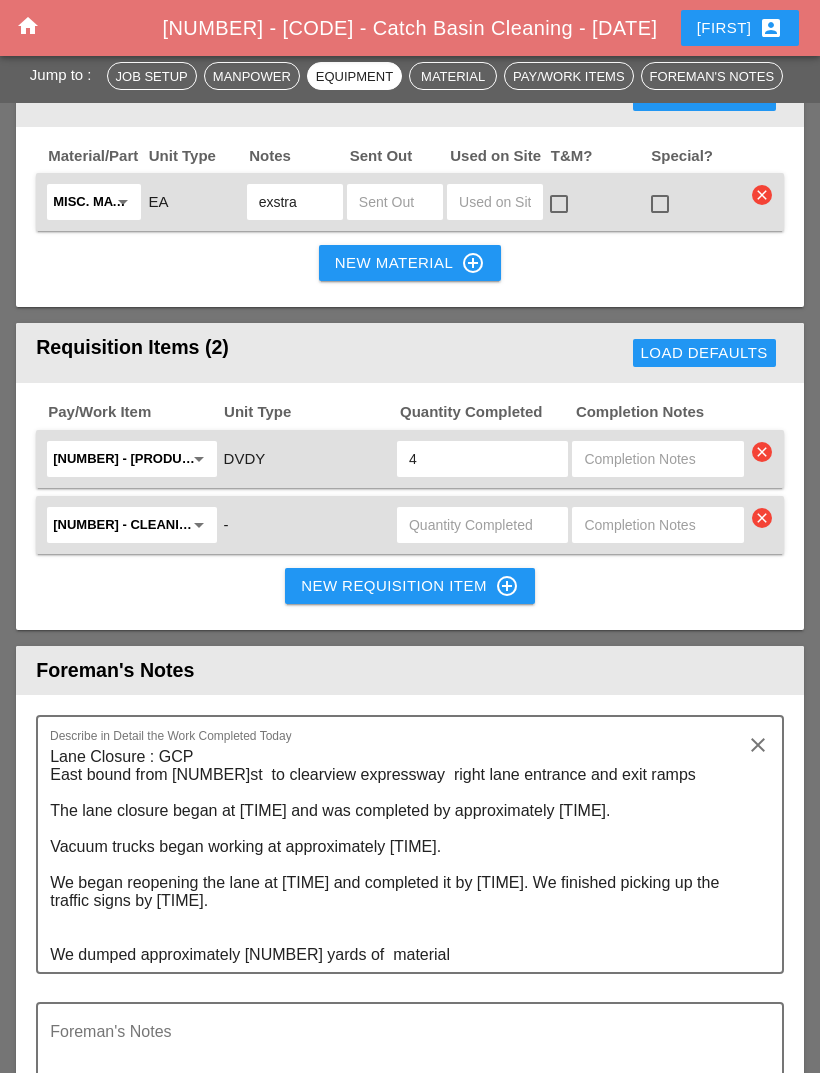 click at bounding box center [482, 525] 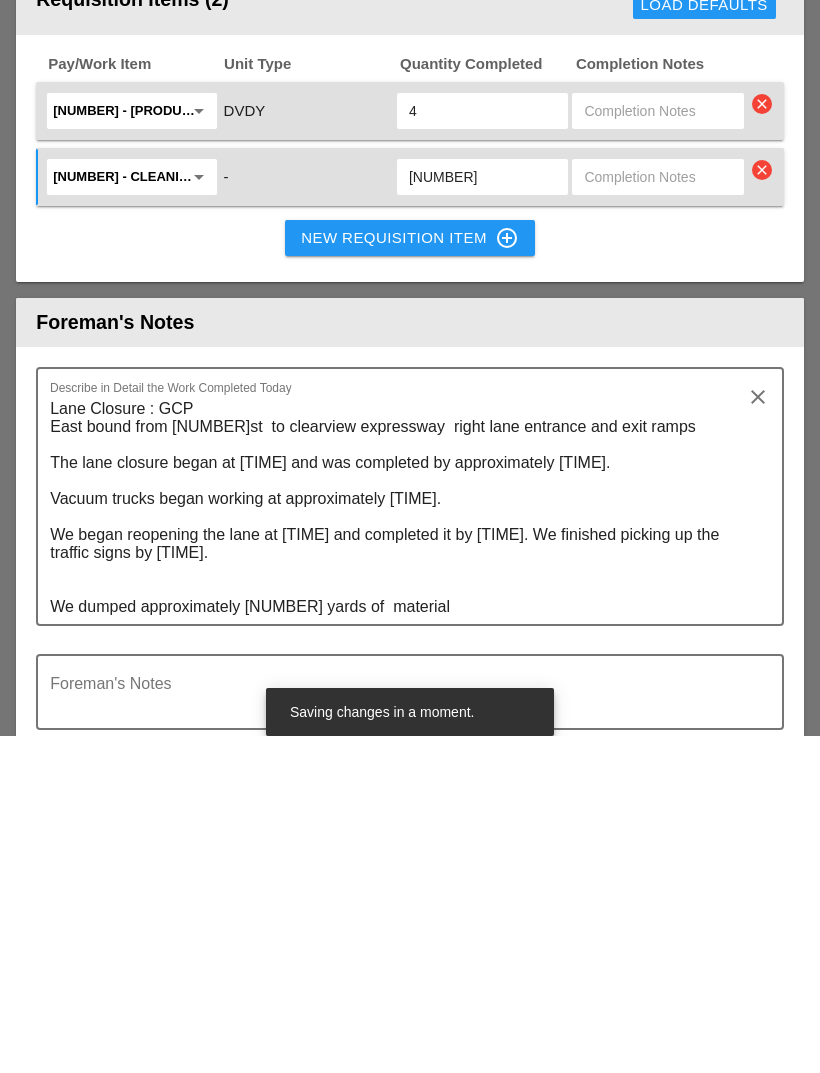 scroll, scrollTop: 2364, scrollLeft: 0, axis: vertical 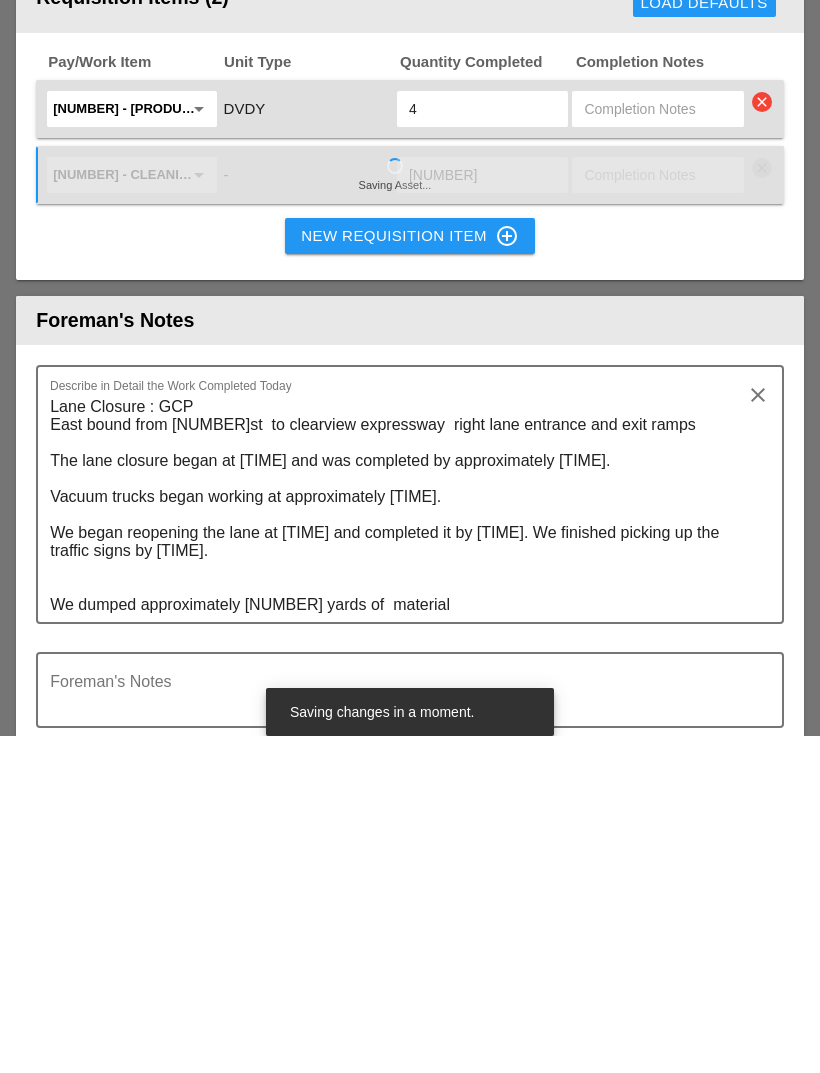 type on "[NUMBER]" 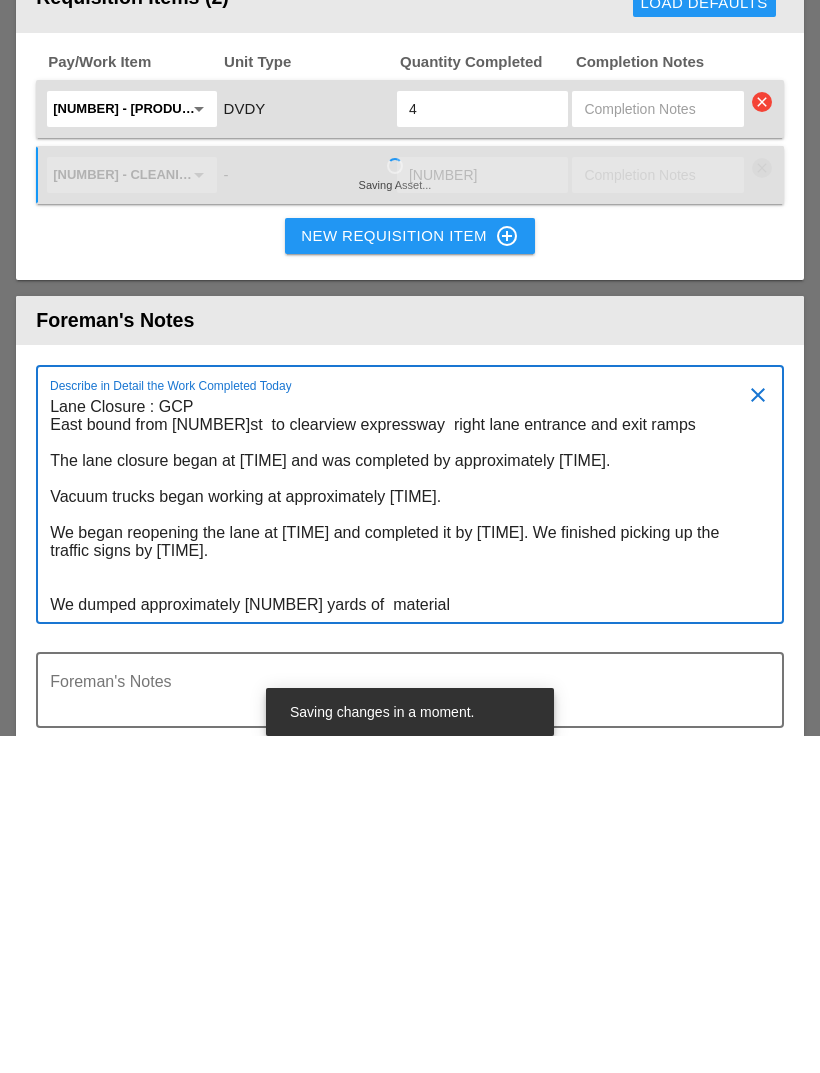 click on "Lane Closure : GCP
East bound from [NUMBER]st  to clearview expressway  right lane entrance and exit ramps
The lane closure began at [TIME] and was completed by approximately [TIME].
Vacuum trucks began working at approximately [TIME].
We began reopening the lane at [TIME] and completed it by [TIME]. We finished picking up the traffic signs by [TIME].
We dumped approximately [NUMBER] yards of  material" at bounding box center [402, 843] 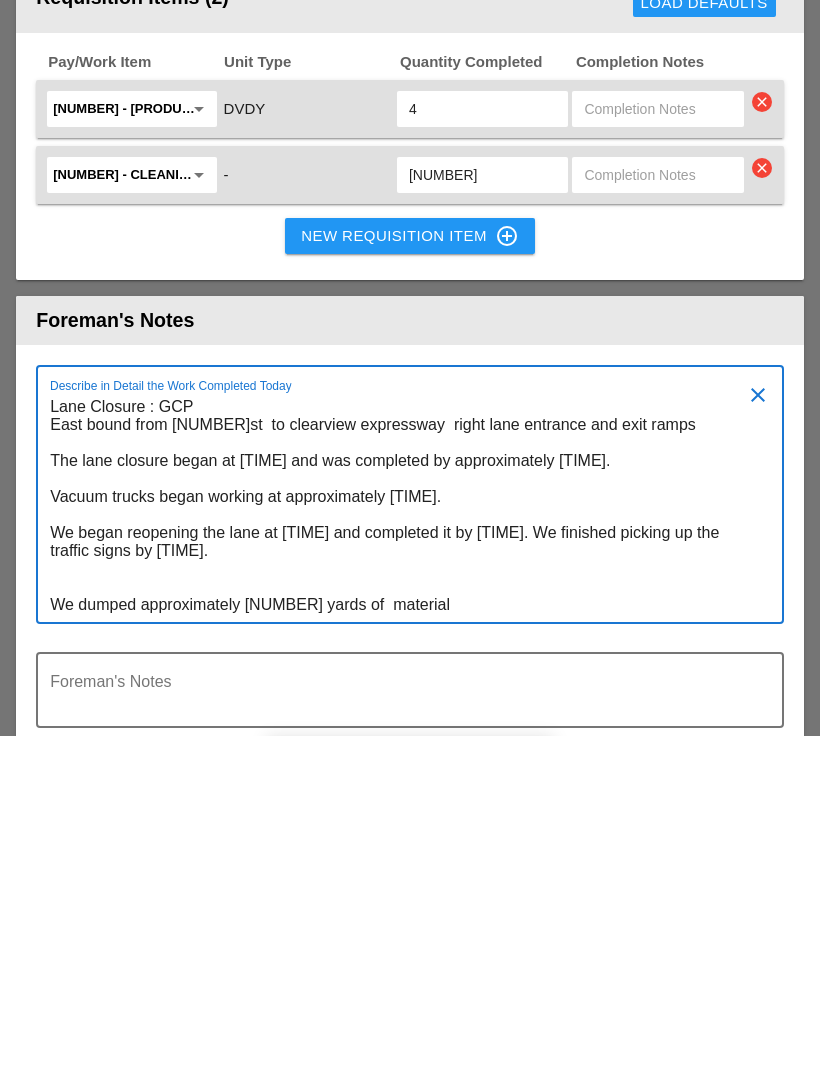 click on "Lane Closure : GCP
East bound from [NUMBER]st  to clearview expressway  right lane entrance and exit ramps
The lane closure began at [TIME] and was completed by approximately [TIME].
Vacuum trucks began working at approximately [TIME].
We began reopening the lane at [TIME] and completed it by [TIME]. We finished picking up the traffic signs by [TIME].
We dumped approximately [NUMBER] yards of  material" at bounding box center [402, 843] 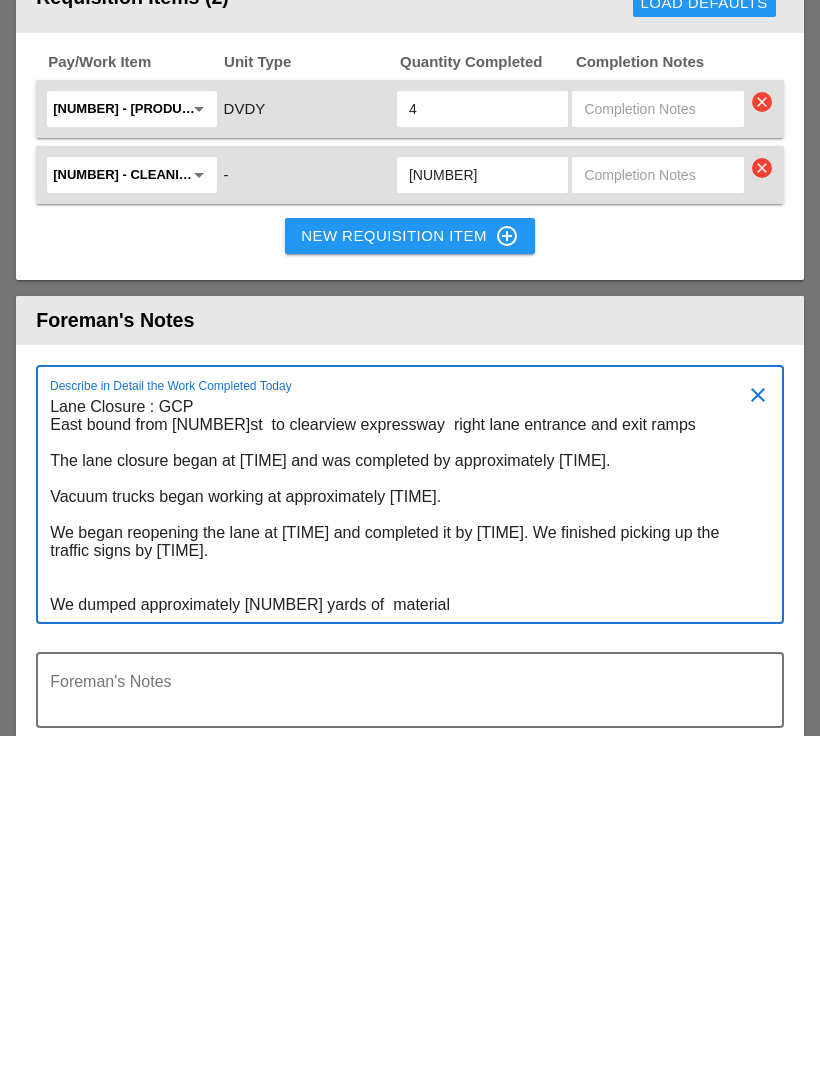click on "Lane Closure : GCP
East bound from [NUMBER]st  to clearview expressway  right lane entrance and exit ramps
The lane closure began at [TIME] and was completed by approximately [TIME].
Vacuum trucks began working at approximately [TIME].
We began reopening the lane at [TIME] and completed it by [TIME]. We finished picking up the traffic signs by [TIME].
We dumped approximately [NUMBER] yards of  material" at bounding box center [402, 843] 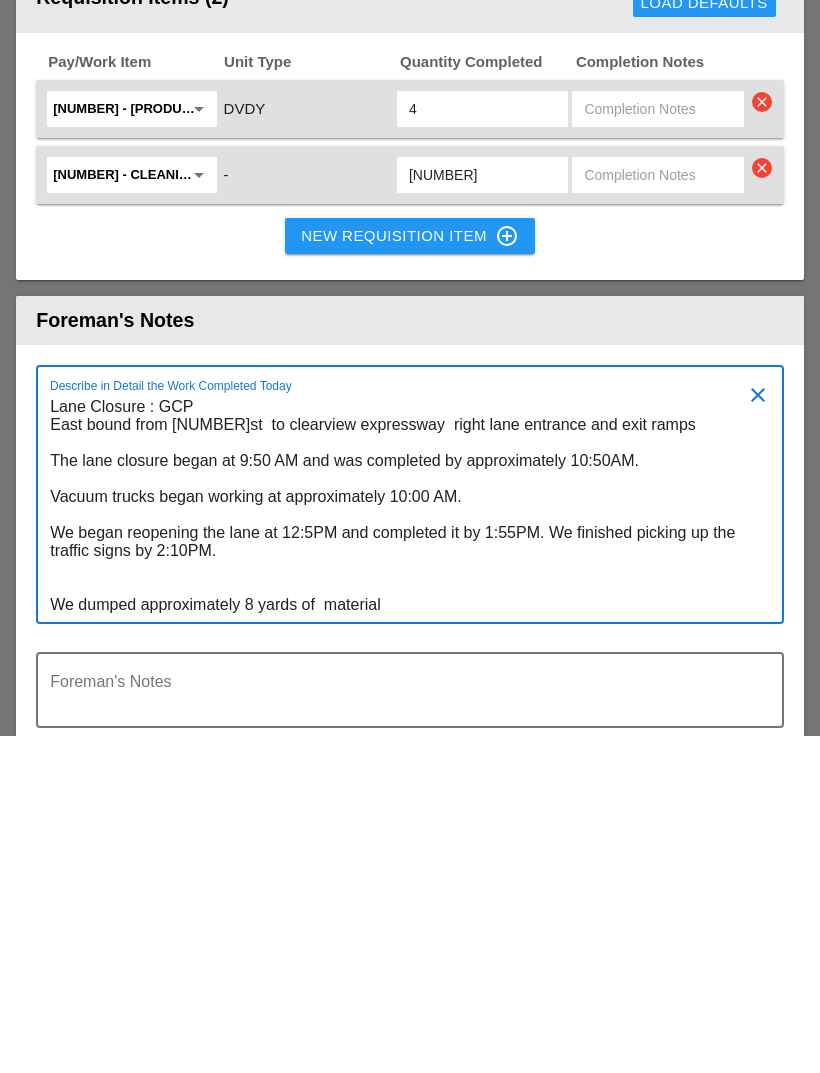 scroll, scrollTop: 0, scrollLeft: 0, axis: both 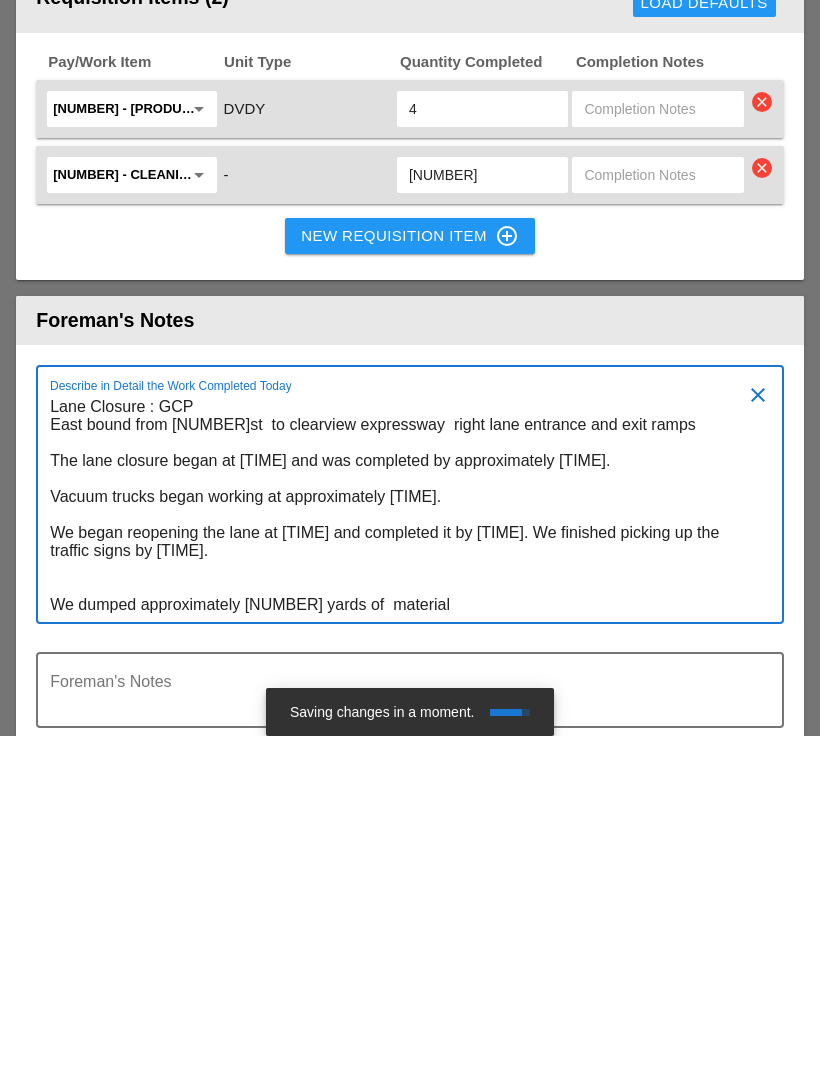 click on "Lane Closure : GCP
East bound from [NUMBER]st  to clearview expressway  right lane entrance and exit ramps
The lane closure began at [TIME] and was completed by approximately [TIME].
Vacuum trucks began working at approximately [TIME].
We began reopening the lane at [TIME] and completed it by [TIME]. We finished picking up the traffic signs by [TIME].
We dumped approximately [NUMBER] yards of  material" at bounding box center (402, 843) 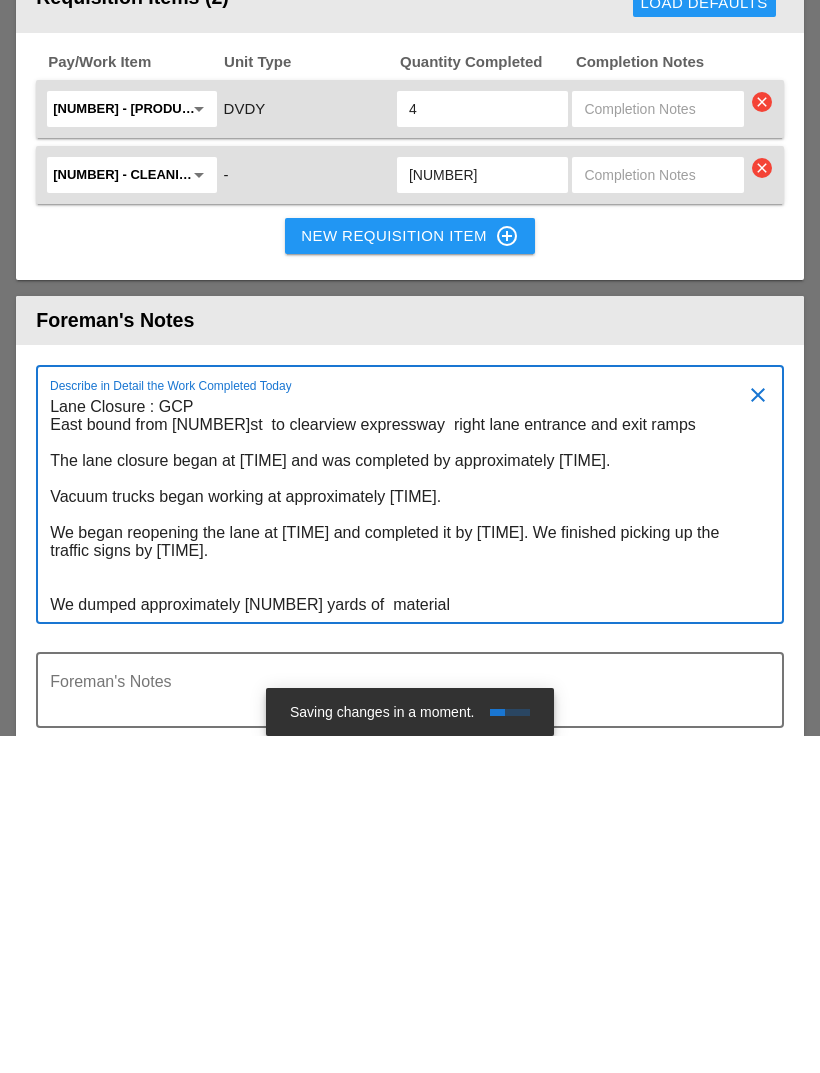 scroll, scrollTop: 0, scrollLeft: 0, axis: both 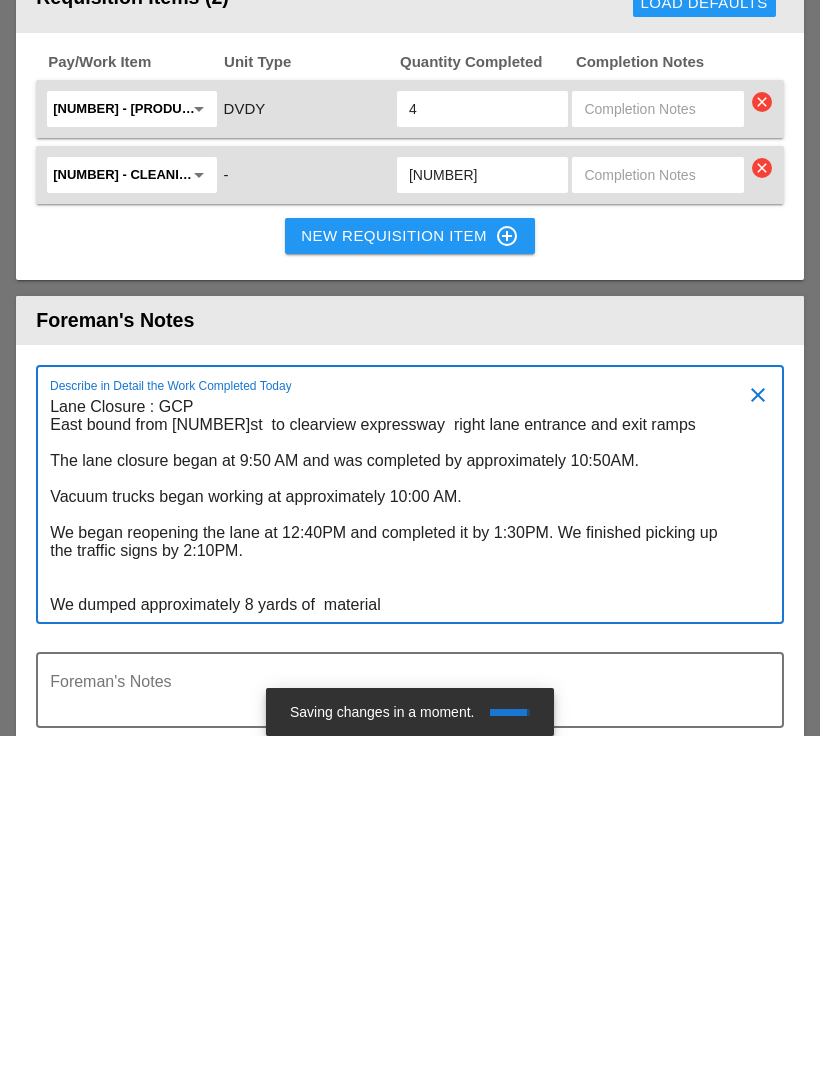 click on "Lane Closure : GCP
East bound from [NUMBER]st  to clearview expressway  right lane entrance and exit ramps
The lane closure began at 9:50 AM and was completed by approximately 10:50AM.
Vacuum trucks began working at approximately 10:00 AM.
We began reopening the lane at 12:40PM and completed it by 1:30PM. We finished picking up the traffic signs by 2:10PM.
We dumped approximately 8 yards of  material" at bounding box center [402, 843] 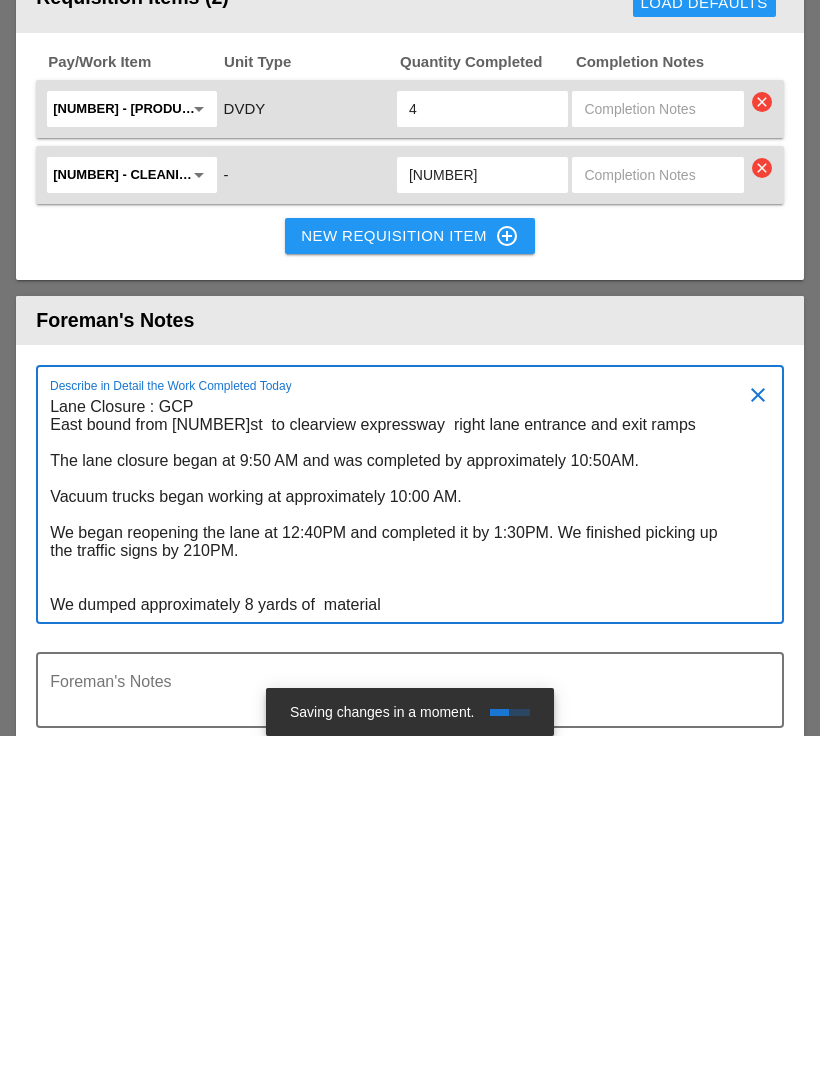 scroll, scrollTop: 0, scrollLeft: 0, axis: both 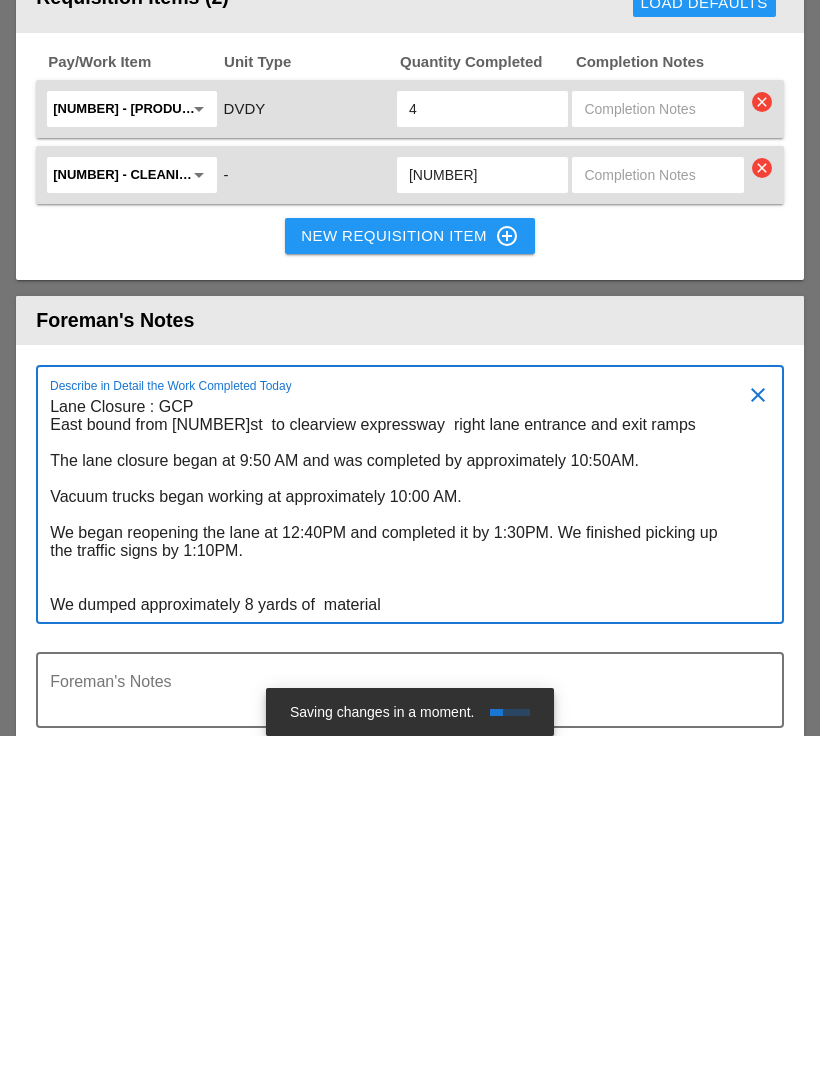 click on "Lane Closure : GCP
East bound from [NUMBER]st  to clearview expressway  right lane entrance and exit ramps
The lane closure began at 9:50 AM and was completed by approximately 10:50AM.
Vacuum trucks began working at approximately 10:00 AM.
We began reopening the lane at 12:40PM and completed it by 1:30PM. We finished picking up the traffic signs by 1:10PM.
We dumped approximately 8 yards of  material" at bounding box center [402, 843] 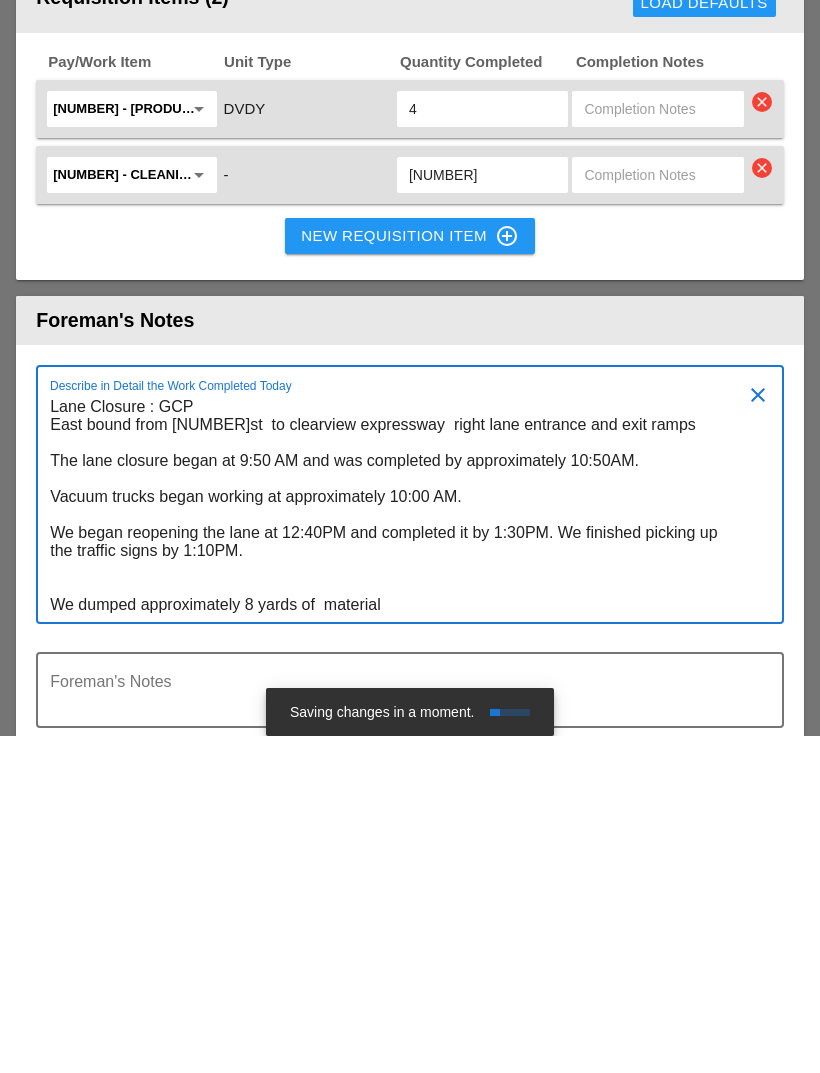 click on "Lane Closure : GCP
East bound from [NUMBER]st  to clearview expressway  right lane entrance and exit ramps
The lane closure began at 9:50 AM and was completed by approximately 10:50AM.
Vacuum trucks began working at approximately 10:00 AM.
We began reopening the lane at 12:40PM and completed it by 1:30PM. We finished picking up the traffic signs by 1:10PM.
We dumped approximately 8 yards of  material" at bounding box center [402, 843] 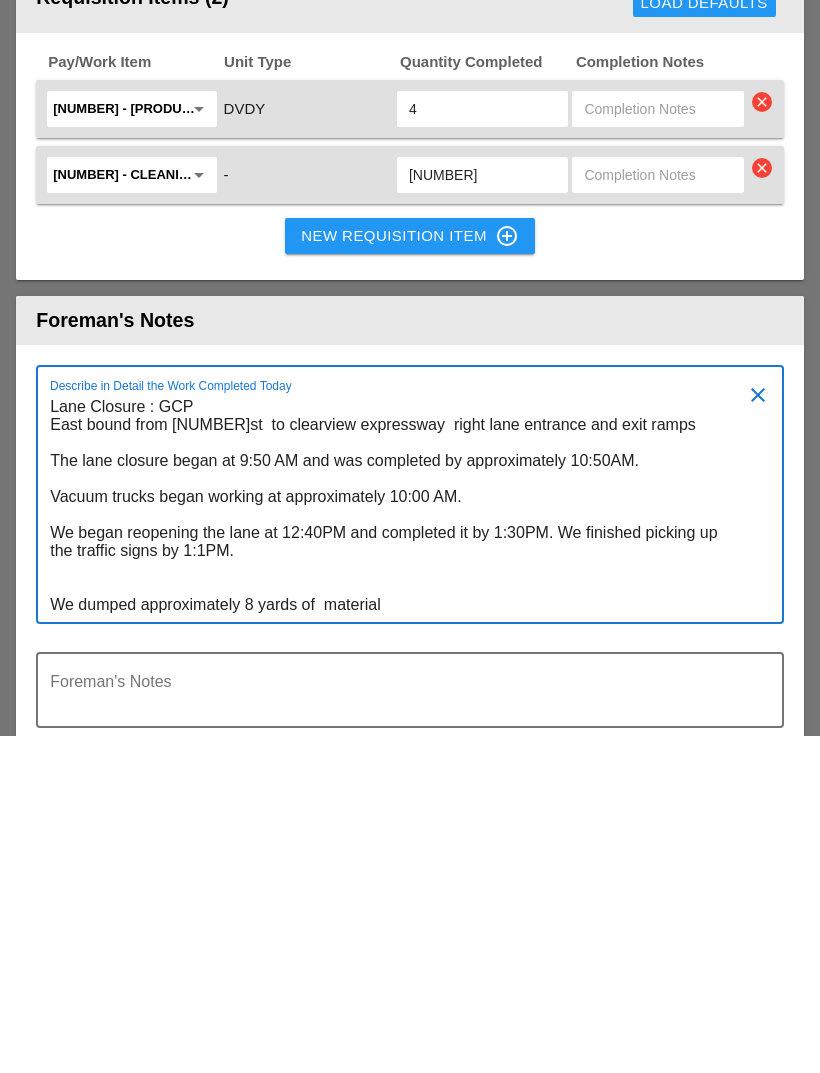scroll, scrollTop: 0, scrollLeft: 0, axis: both 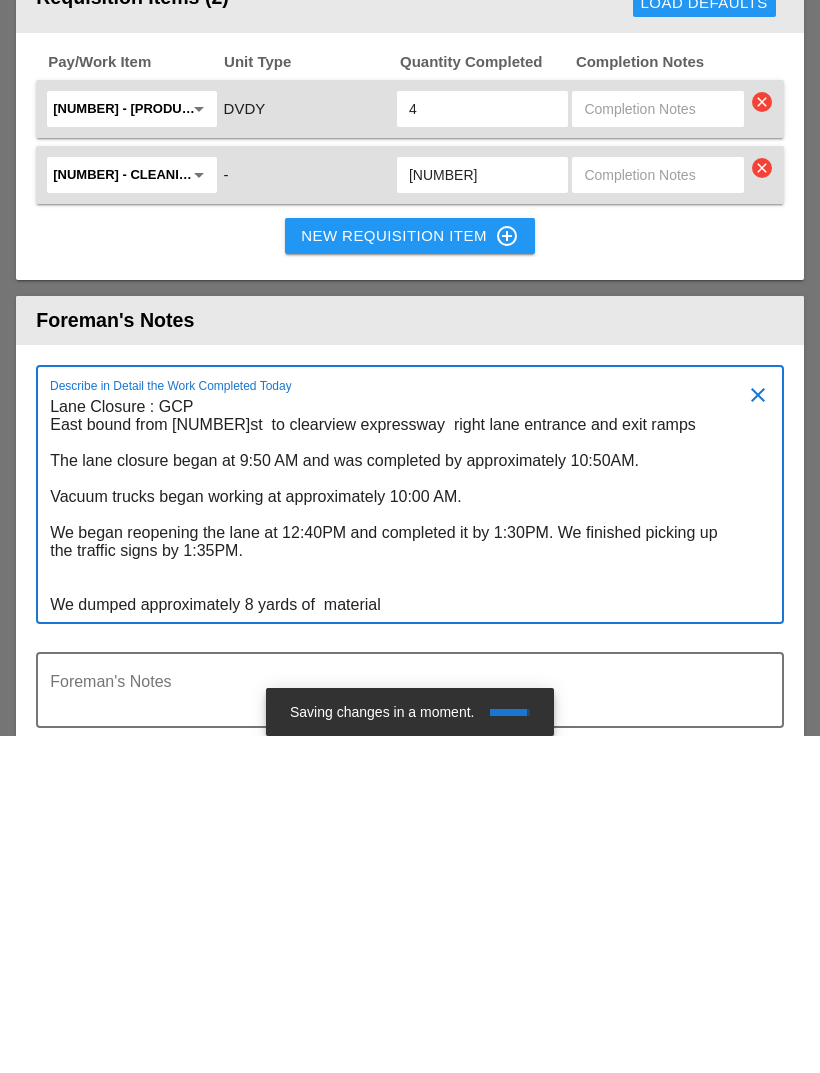 click on "Lane Closure : GCP
East bound from [NUMBER]st  to clearview expressway  right lane entrance and exit ramps
The lane closure began at 9:50 AM and was completed by approximately 10:50AM.
Vacuum trucks began working at approximately 10:00 AM.
We began reopening the lane at 12:40PM and completed it by 1:30PM. We finished picking up the traffic signs by 1:35PM.
We dumped approximately 8 yards of  material" at bounding box center [402, 843] 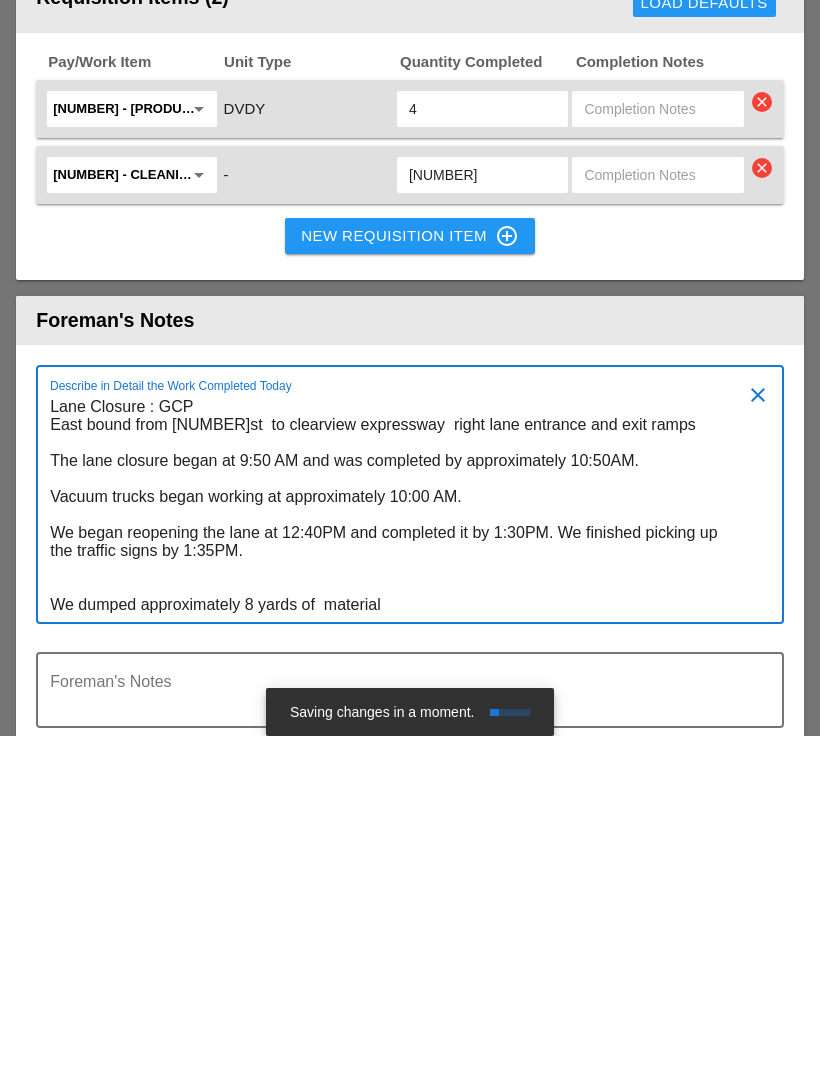 click on "Lane Closure : GCP
East bound from [NUMBER]st  to clearview expressway  right lane entrance and exit ramps
The lane closure began at 9:50 AM and was completed by approximately 10:50AM.
Vacuum trucks began working at approximately 10:00 AM.
We began reopening the lane at 12:40PM and completed it by 1:30PM. We finished picking up the traffic signs by 1:35PM.
We dumped approximately 8 yards of  material" at bounding box center [402, 843] 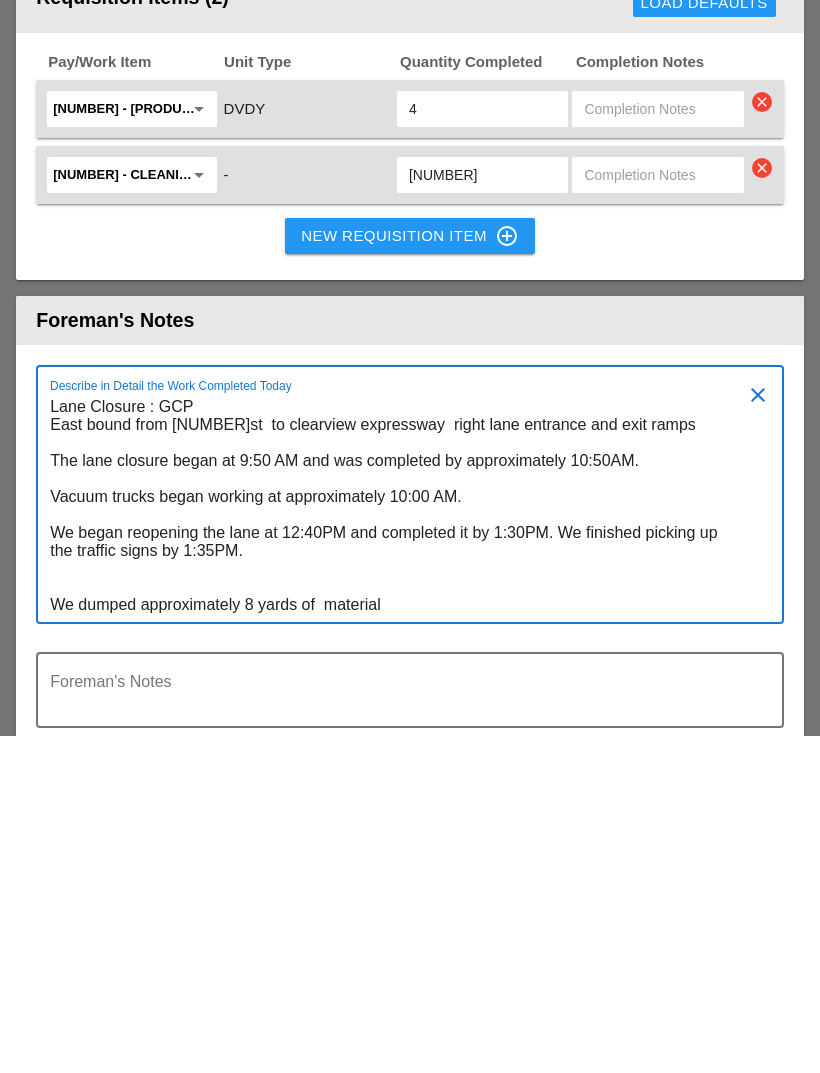 click on "Lane Closure : GCP
East bound from [NUMBER]st  to clearview expressway  right lane entrance and exit ramps
The lane closure began at 9:50 AM and was completed by approximately 10:50AM.
Vacuum trucks began working at approximately 10:00 AM.
We began reopening the lane at 12:40PM and completed it by 1:30PM. We finished picking up the traffic signs by 1:35PM.
We dumped approximately 8 yards of  material" at bounding box center [402, 843] 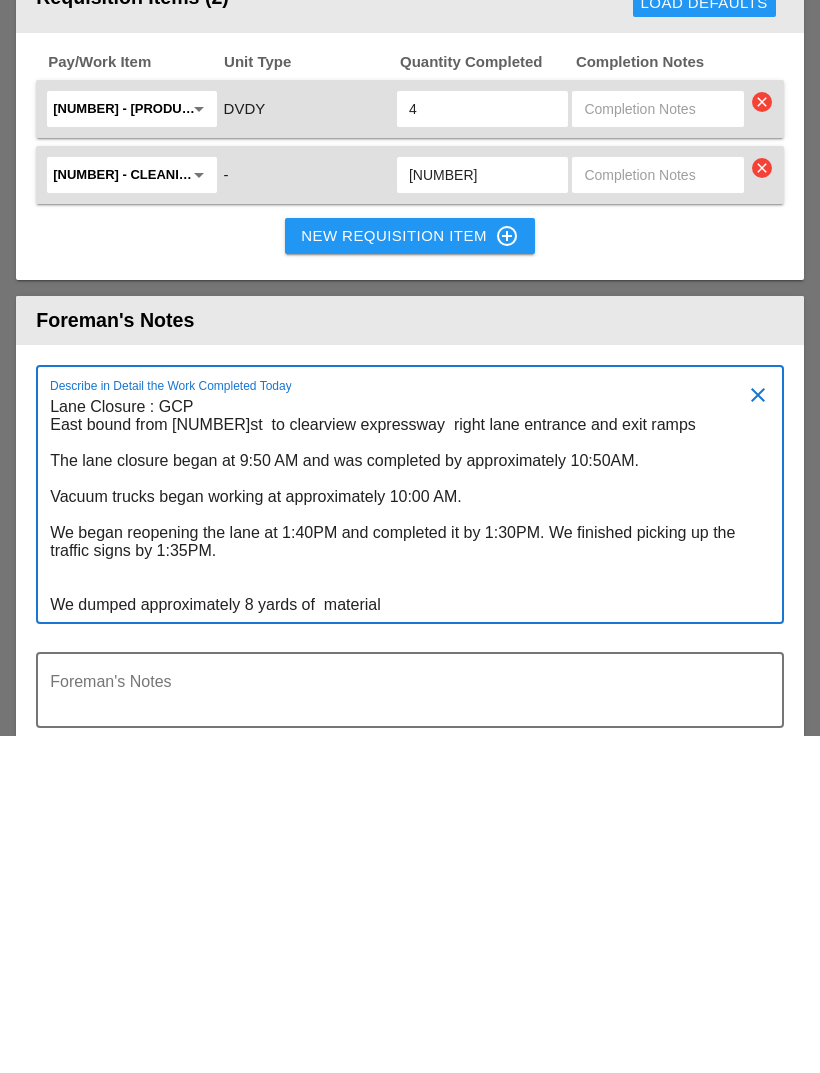 scroll, scrollTop: 0, scrollLeft: 0, axis: both 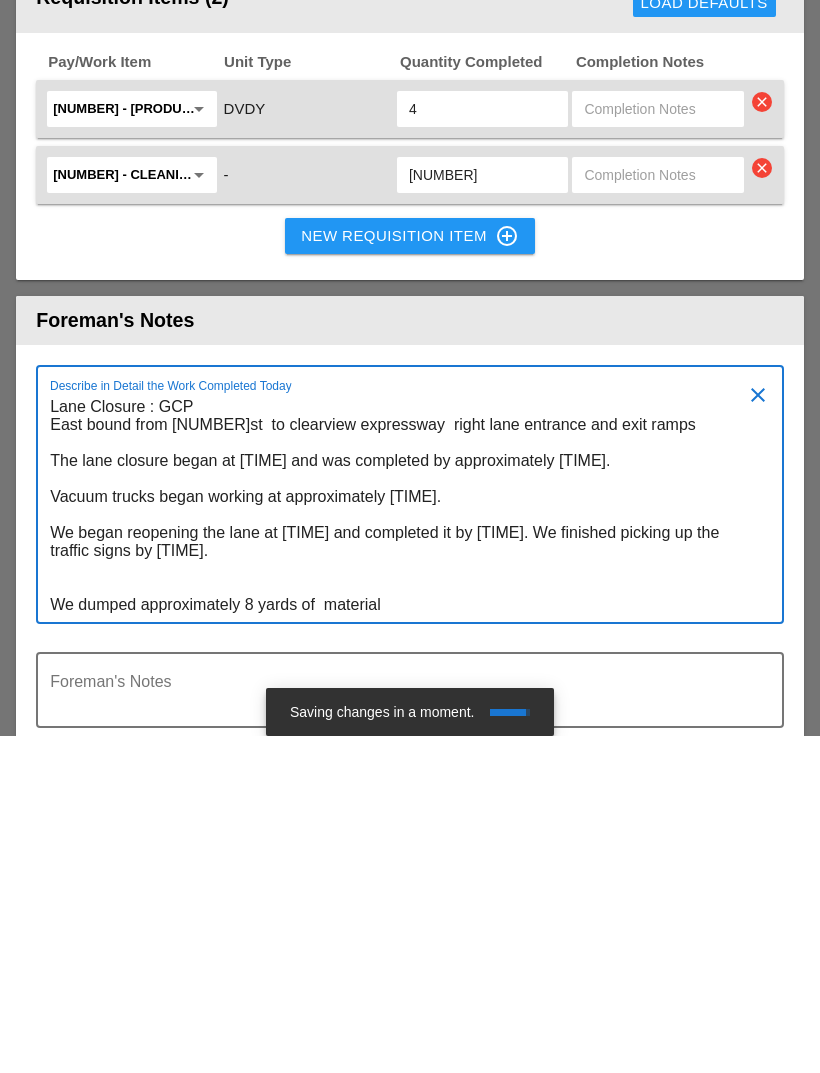 click on "Lane Closure : GCP
East bound from [NUMBER]st  to clearview expressway  right lane entrance and exit ramps
The lane closure began at [TIME] and was completed by approximately [TIME].
Vacuum trucks began working at approximately [TIME].
We began reopening the lane at [TIME] and completed it by [TIME]. We finished picking up the traffic signs by [TIME].
We dumped approximately 8 yards of  material" at bounding box center (402, 843) 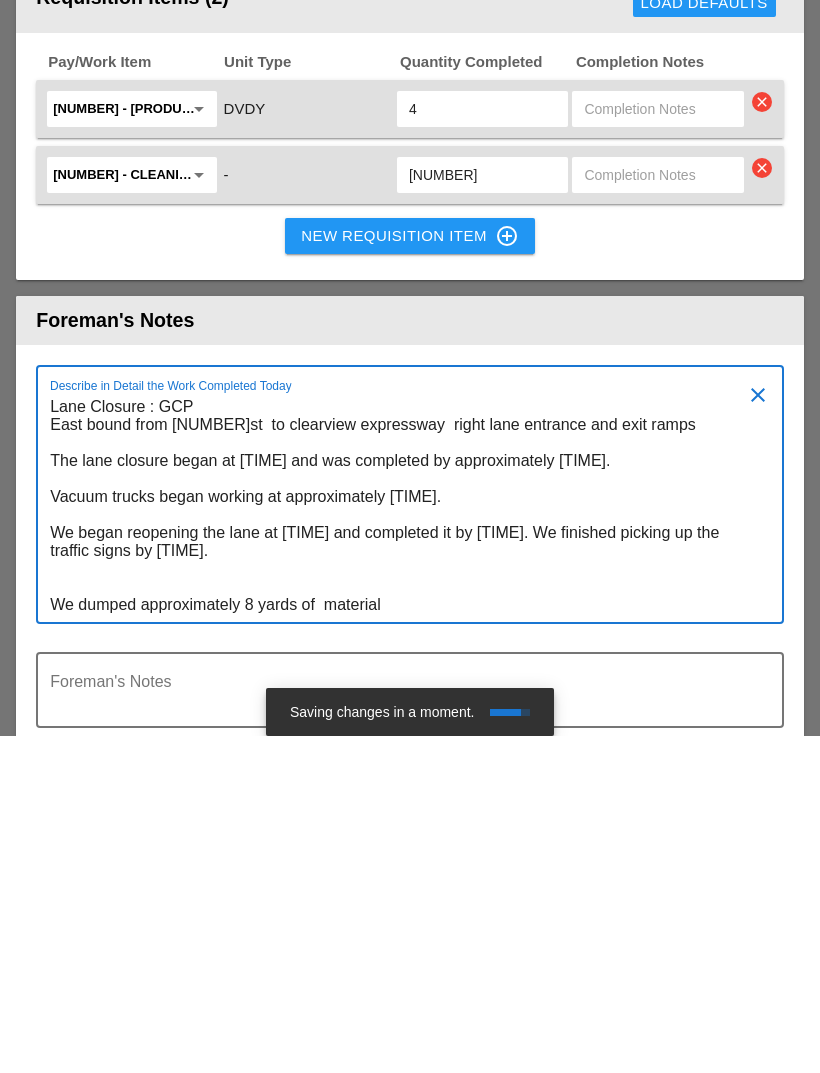 click on "Lane Closure : GCP
East bound from [NUMBER]st  to clearview expressway  right lane entrance and exit ramps
The lane closure began at [TIME] and was completed by approximately [TIME].
Vacuum trucks began working at approximately [TIME].
We began reopening the lane at [TIME] and completed it by [TIME]. We finished picking up the traffic signs by [TIME].
We dumped approximately 8 yards of  material" at bounding box center (402, 843) 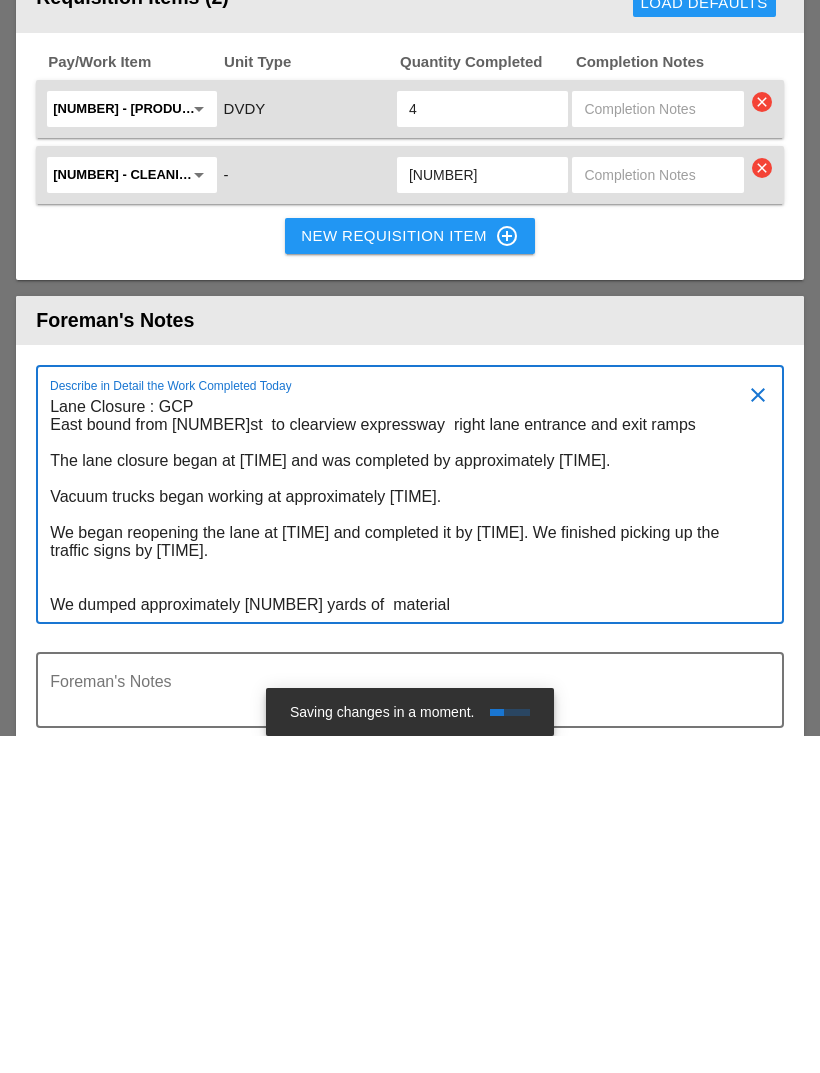 scroll, scrollTop: 0, scrollLeft: 0, axis: both 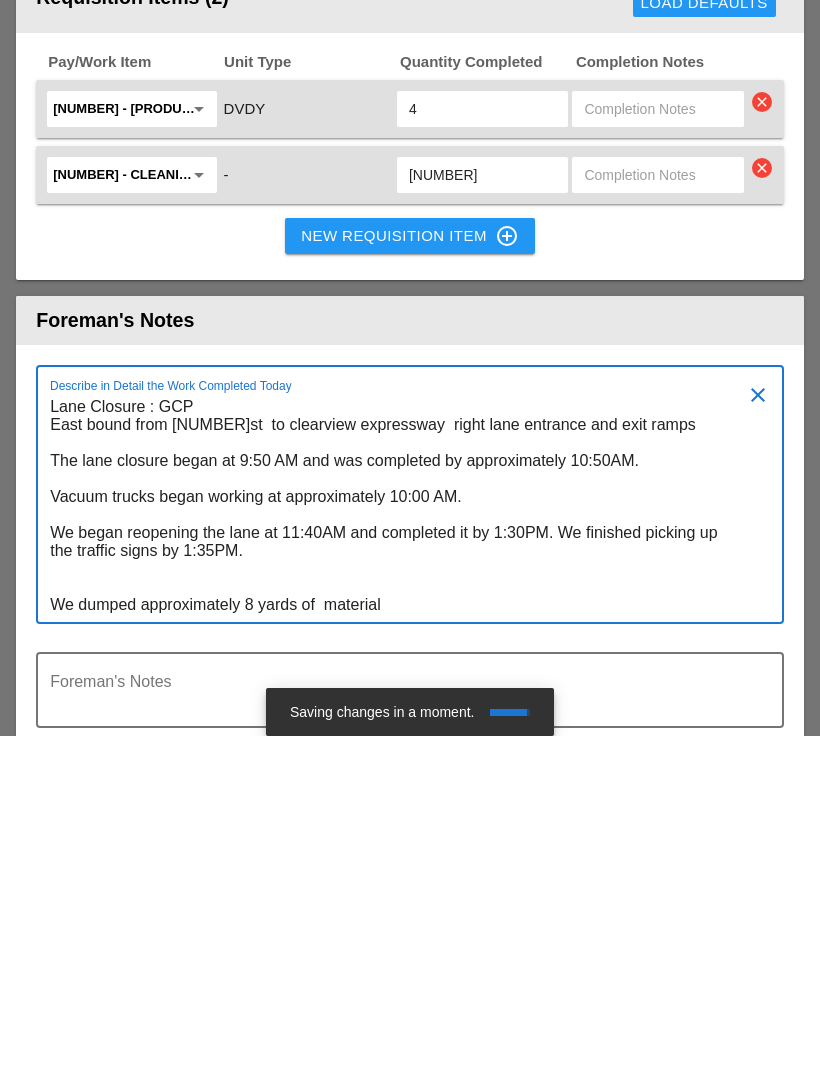 click on "Lane Closure : GCP
East bound from [NUMBER]st  to clearview expressway  right lane entrance and exit ramps
The lane closure began at 9:50 AM and was completed by approximately 10:50AM.
Vacuum trucks began working at approximately 10:00 AM.
We began reopening the lane at 11:40AM and completed it by 1:30PM. We finished picking up the traffic signs by 1:35PM.
We dumped approximately 8 yards of  material" at bounding box center [402, 843] 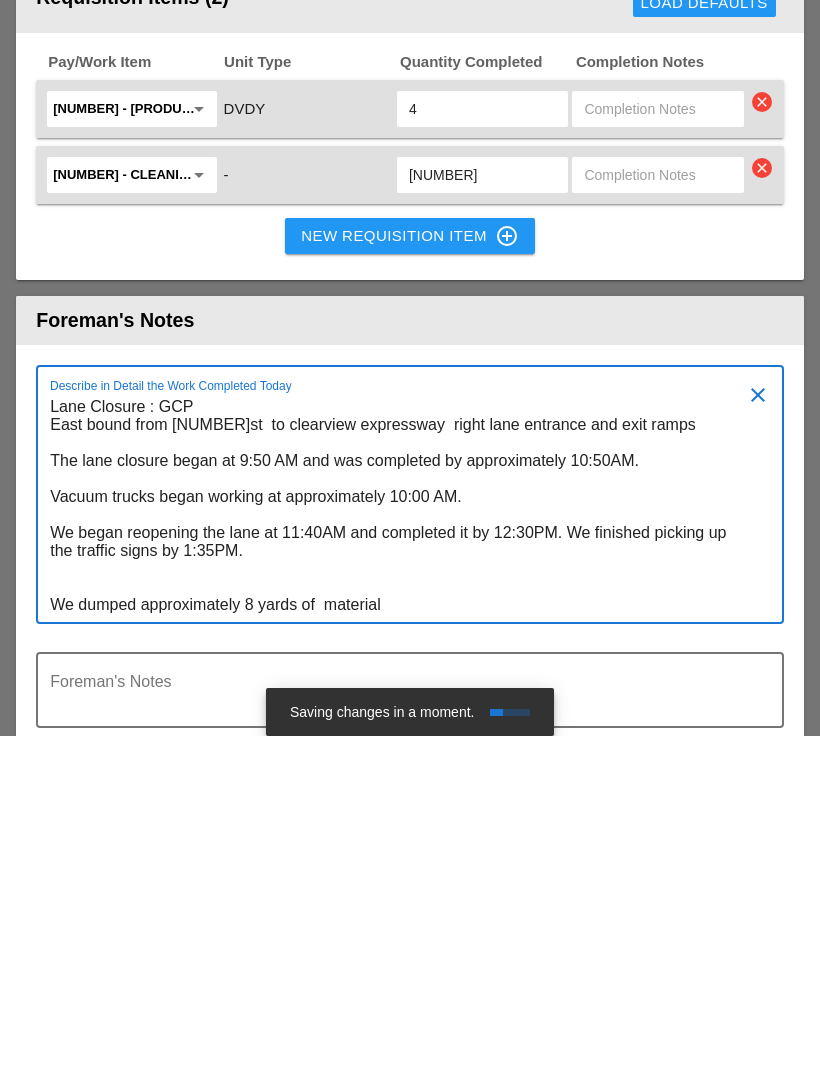 scroll, scrollTop: 0, scrollLeft: 0, axis: both 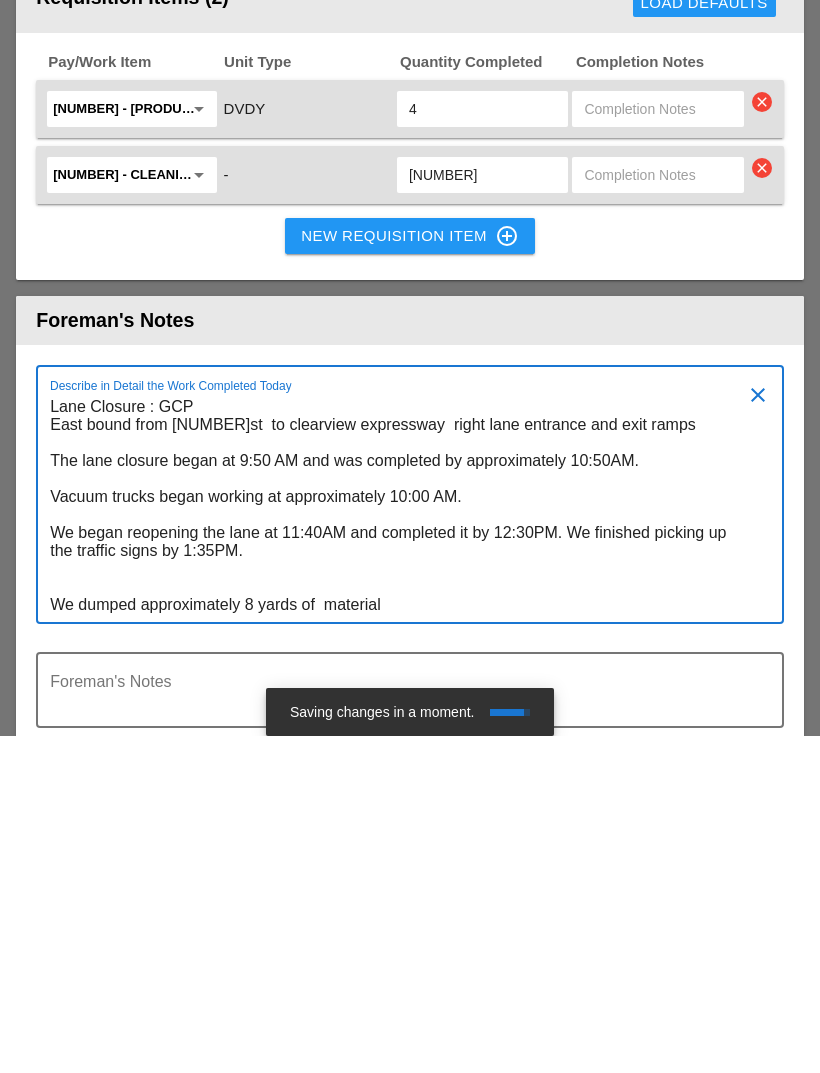 click on "Lane Closure : GCP
East bound from [NUMBER]st  to clearview expressway  right lane entrance and exit ramps
The lane closure began at 9:50 AM and was completed by approximately 10:50AM.
Vacuum trucks began working at approximately 10:00 AM.
We began reopening the lane at 11:40AM and completed it by 12:30PM. We finished picking up the traffic signs by 1:35PM.
We dumped approximately 8 yards of  material" at bounding box center [402, 843] 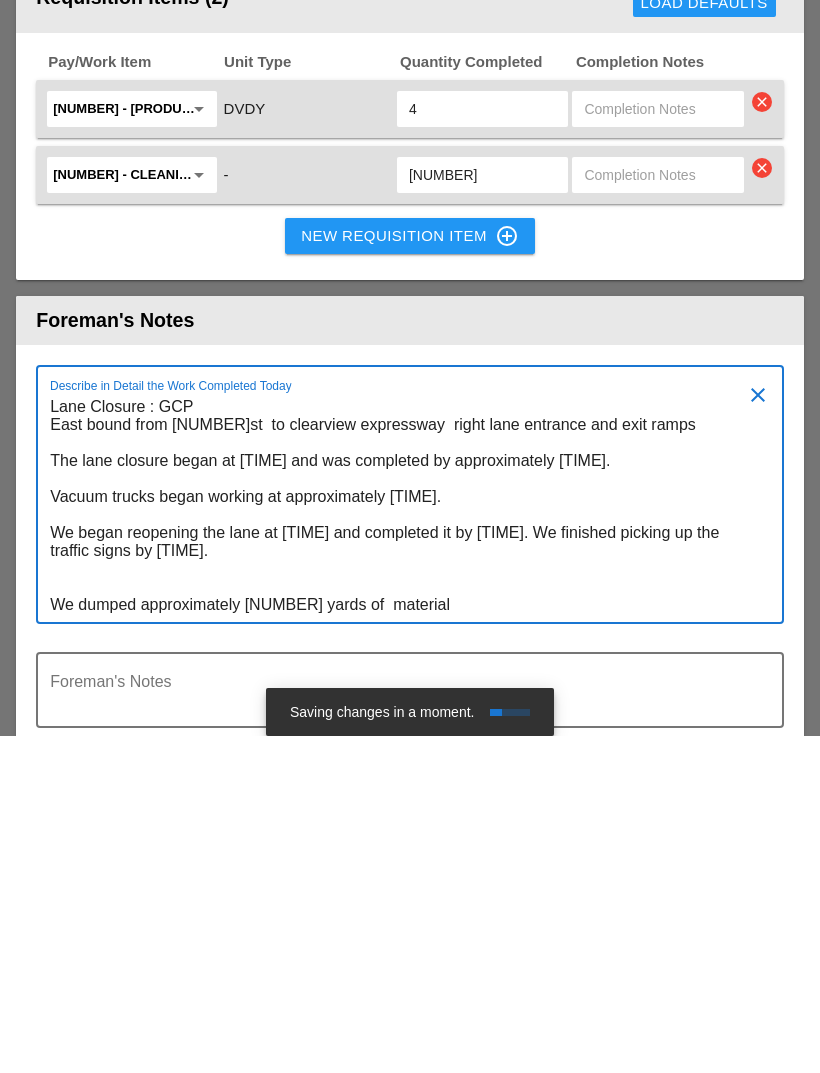 scroll, scrollTop: 0, scrollLeft: 0, axis: both 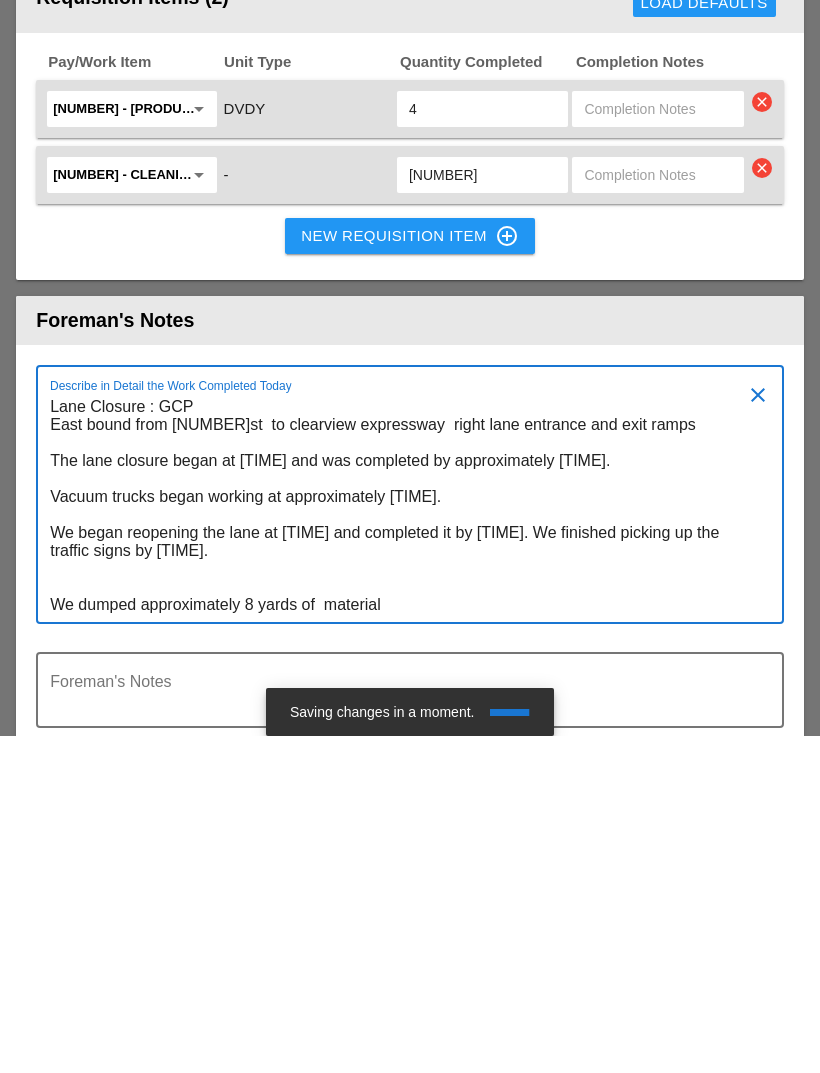 click on "Lane Closure : GCP
East bound from [NUMBER]st  to clearview expressway  right lane entrance and exit ramps
The lane closure began at [TIME] and was completed by approximately [TIME].
Vacuum trucks began working at approximately [TIME].
We began reopening the lane at [TIME] and completed it by [TIME]. We finished picking up the traffic signs by [TIME].
We dumped approximately 8 yards of  material" at bounding box center [402, 843] 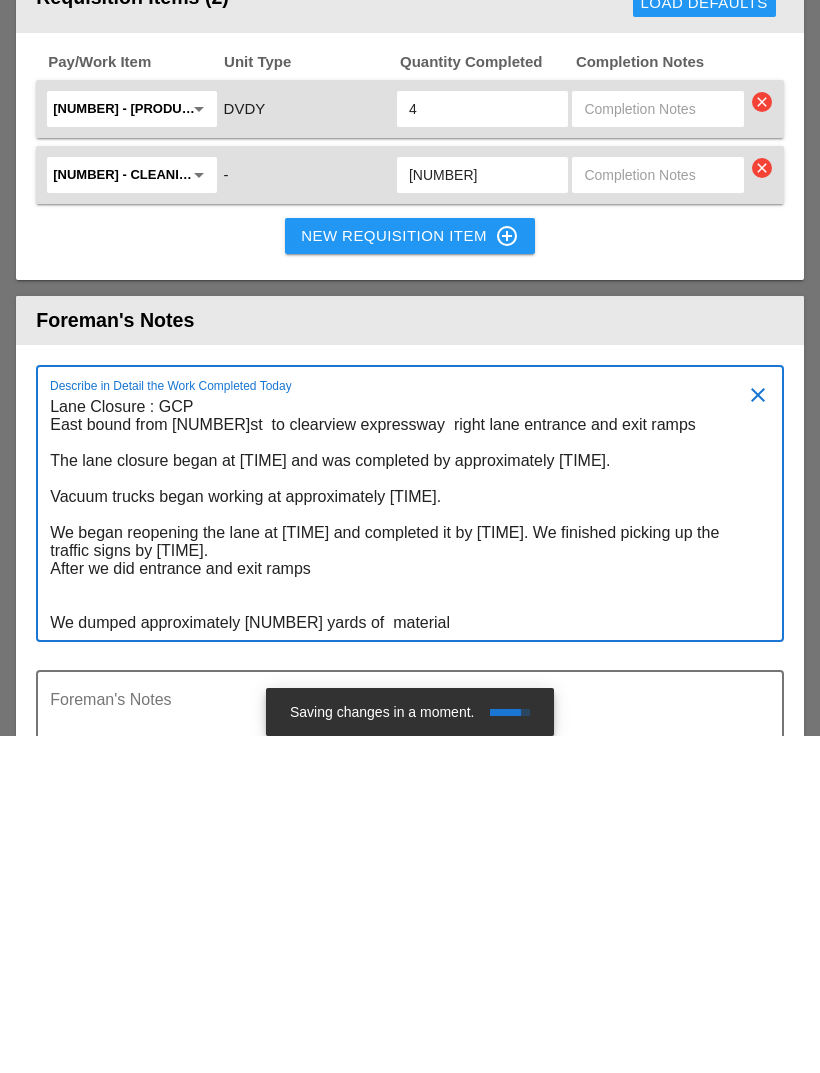 scroll, scrollTop: 0, scrollLeft: 0, axis: both 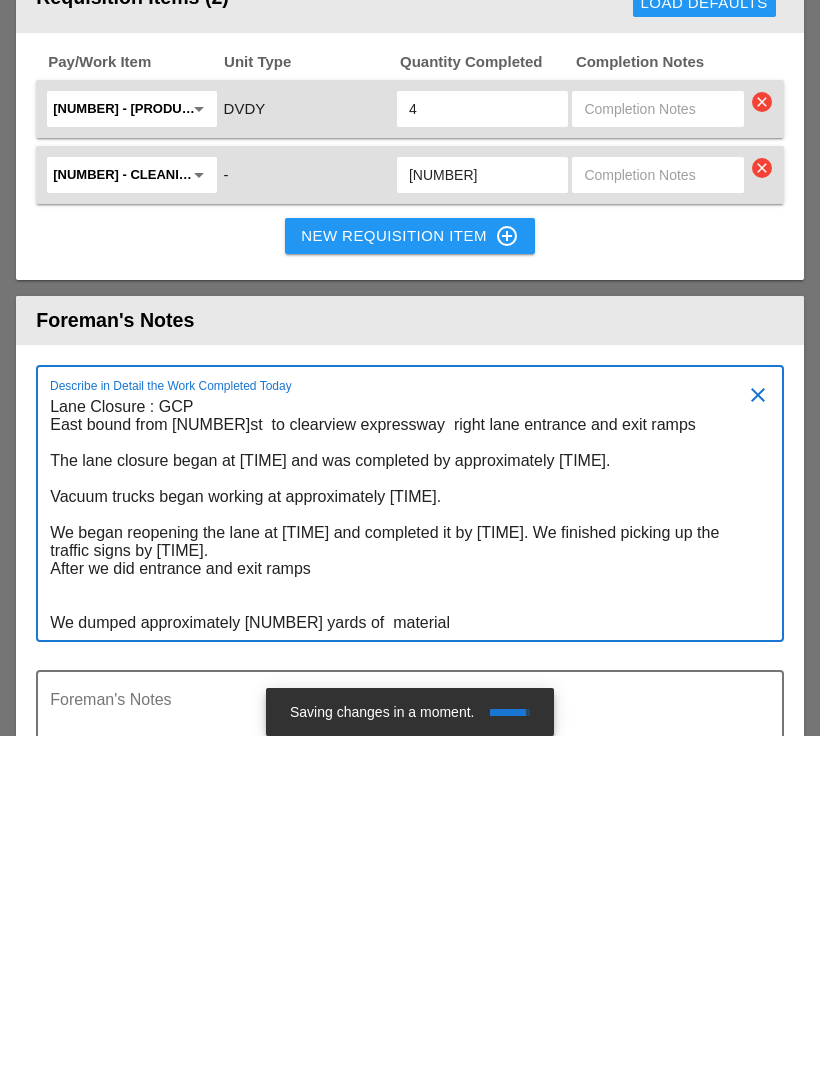 click on "Lane Closure : GCP
East bound from [NUMBER]st  to clearview expressway  right lane entrance and exit ramps
The lane closure began at [TIME] and was completed by approximately [TIME].
Vacuum trucks began working at approximately [TIME].
We began reopening the lane at [TIME] and completed it by [TIME]. We finished picking up the traffic signs by [TIME].
After we did entrance and exit ramps
We dumped approximately [NUMBER] yards of  material" at bounding box center (402, 852) 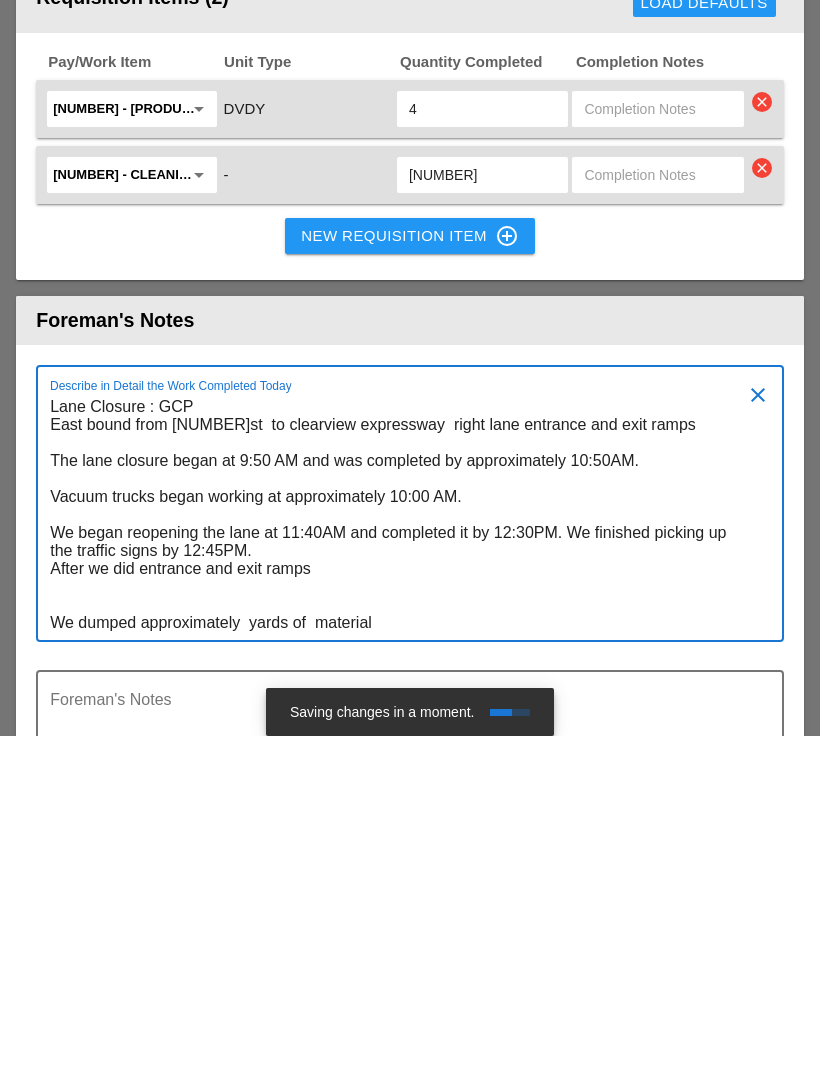 scroll, scrollTop: 0, scrollLeft: 0, axis: both 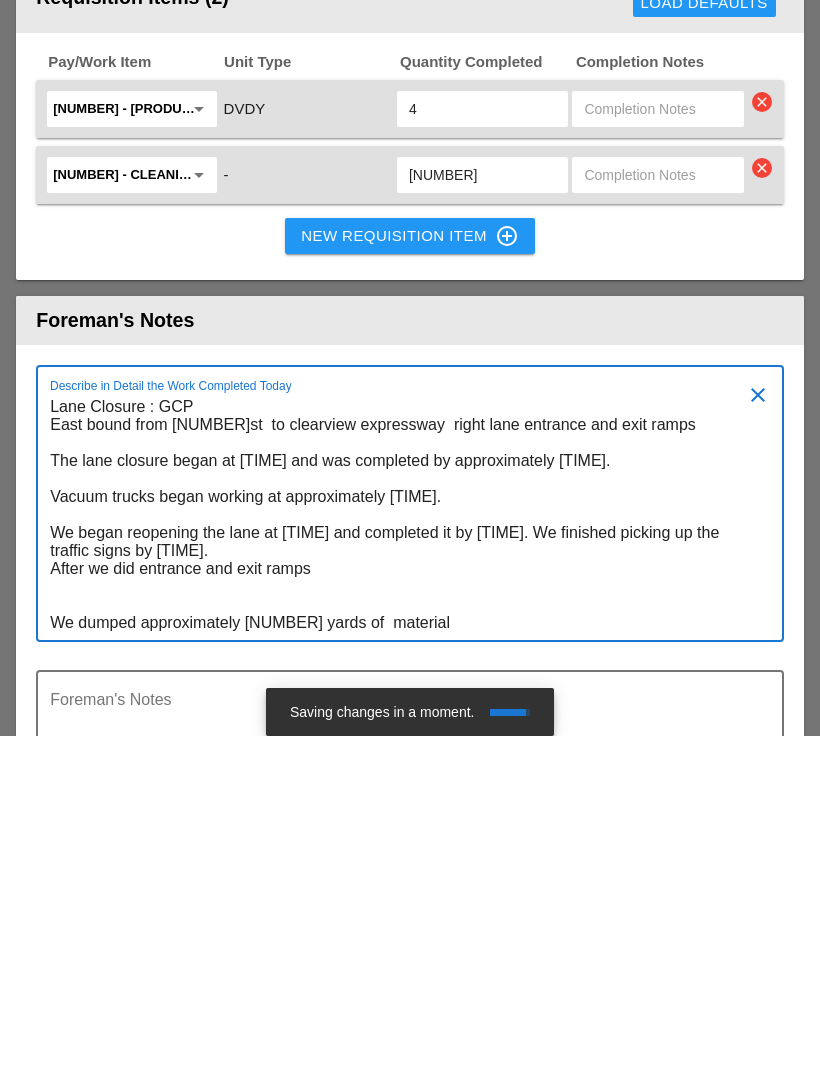 click on "Lane Closure : GCP
East bound from [NUMBER]st  to clearview expressway  right lane entrance and exit ramps
The lane closure began at [TIME] and was completed by approximately [TIME].
Vacuum trucks began working at approximately [TIME].
We began reopening the lane at [TIME] and completed it by [TIME]. We finished picking up the traffic signs by [TIME].
After we did entrance and exit ramps
We dumped approximately [NUMBER] yards of  material" at bounding box center (402, 852) 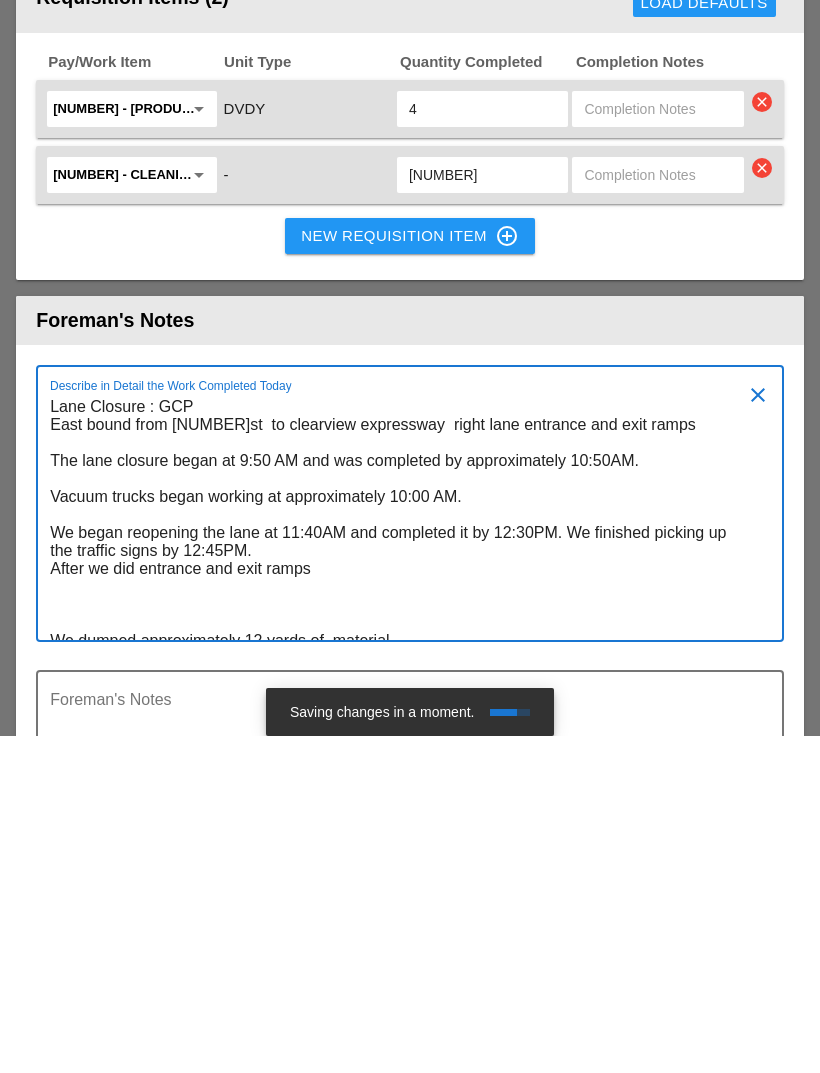 scroll, scrollTop: 0, scrollLeft: 0, axis: both 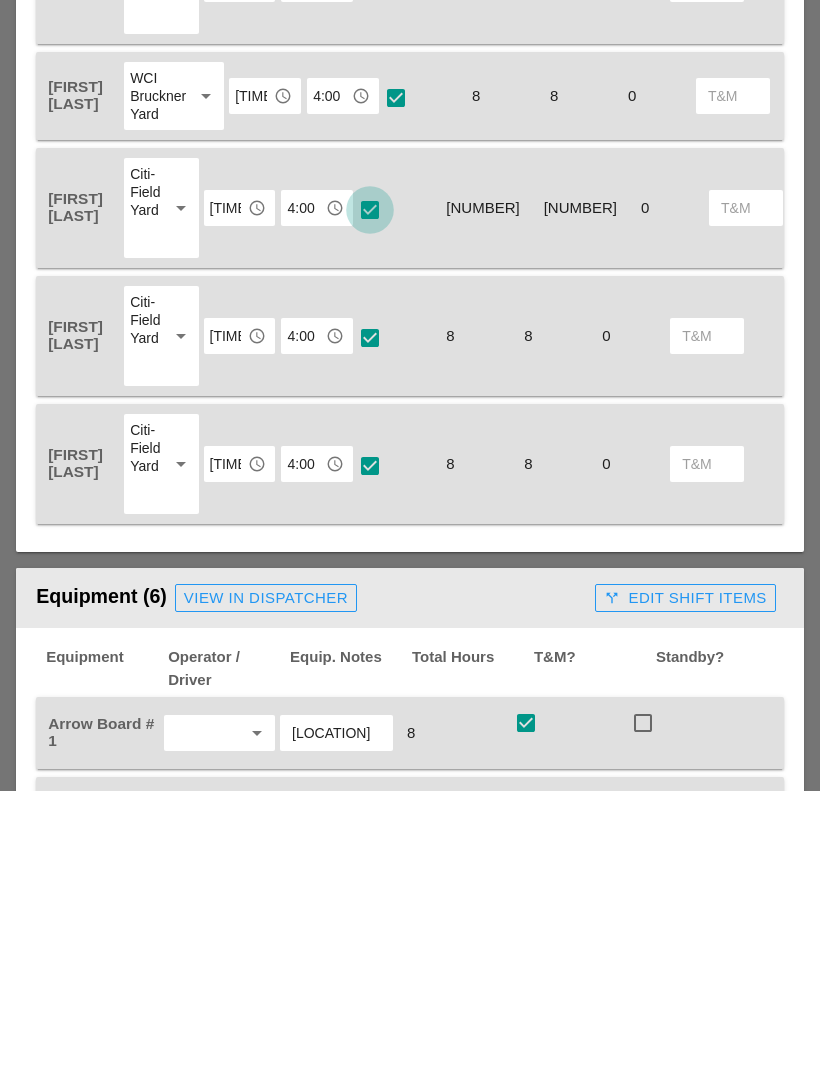 type on "Lane Closure : GCP
East bound from [NUMBER]st  to clearview expressway  right lane entrance and exit ramps
The lane closure began at 9:50 AM and was completed by approximately 10:50AM.
Vacuum trucks began working at approximately 10:00 AM.
We began reopening the lane at 11:40AM and completed it by 12:30PM. We finished picking up the traffic signs by 12:45PM.
After we did entrance and exit ramps
One truck was full at 11:15 AM and had to go dump at the yard.
We dumped approximately 12 yards of  material" 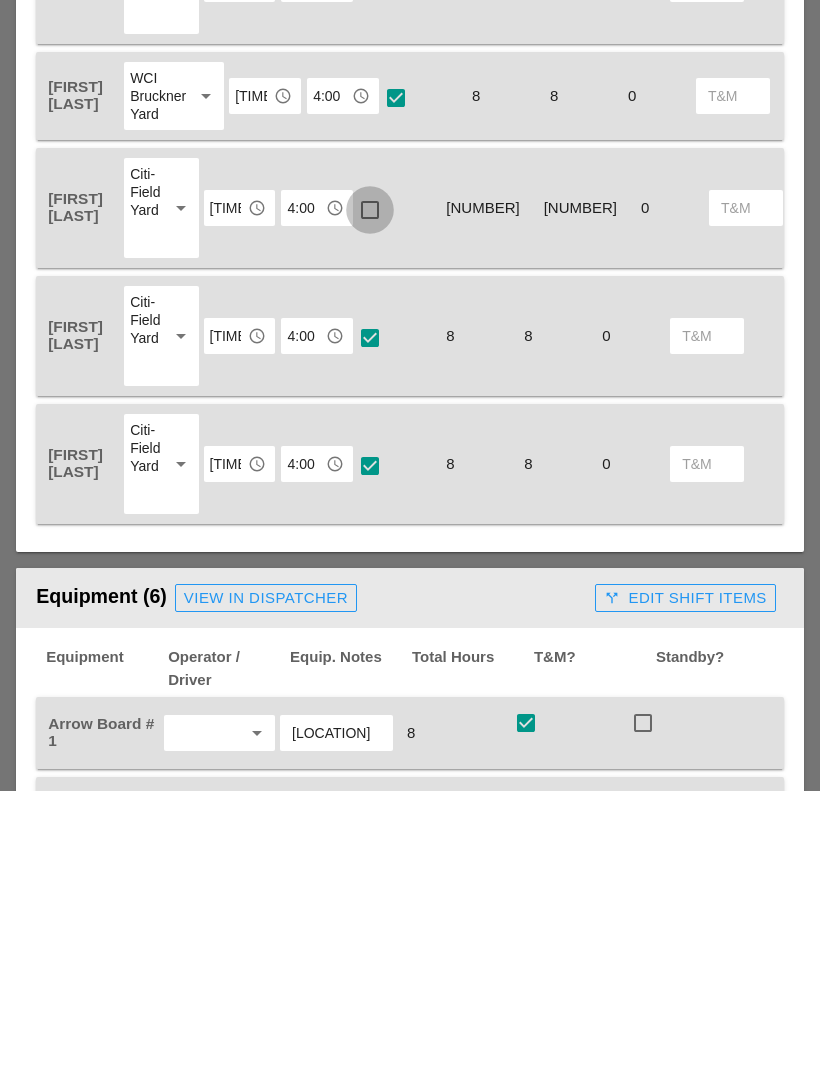 scroll, scrollTop: 1199, scrollLeft: 0, axis: vertical 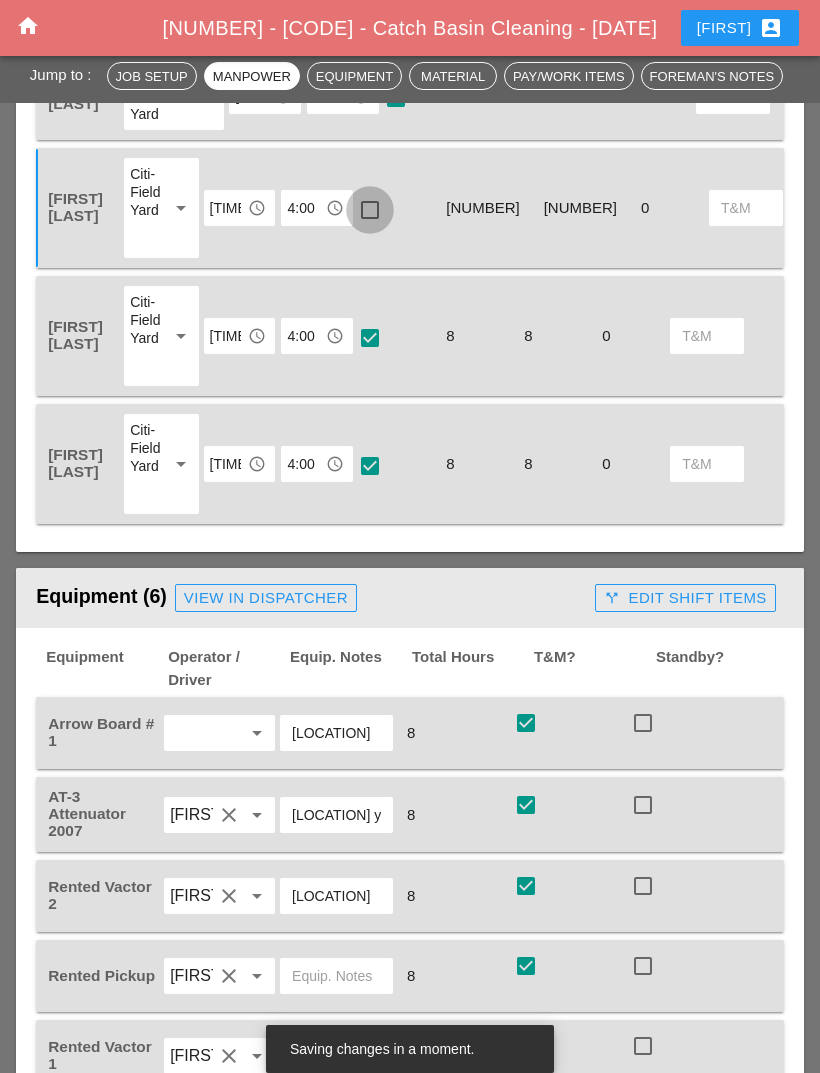 click at bounding box center [370, 210] 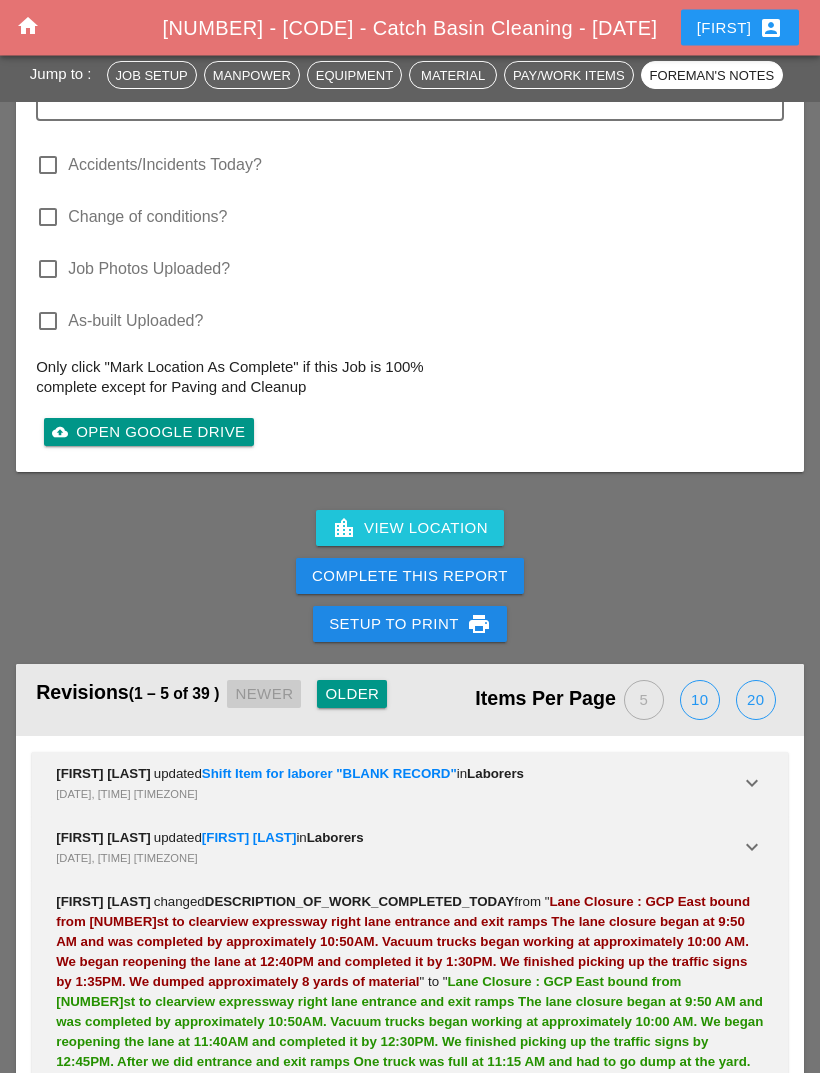 click on "Complete This Report" at bounding box center (410, 577) 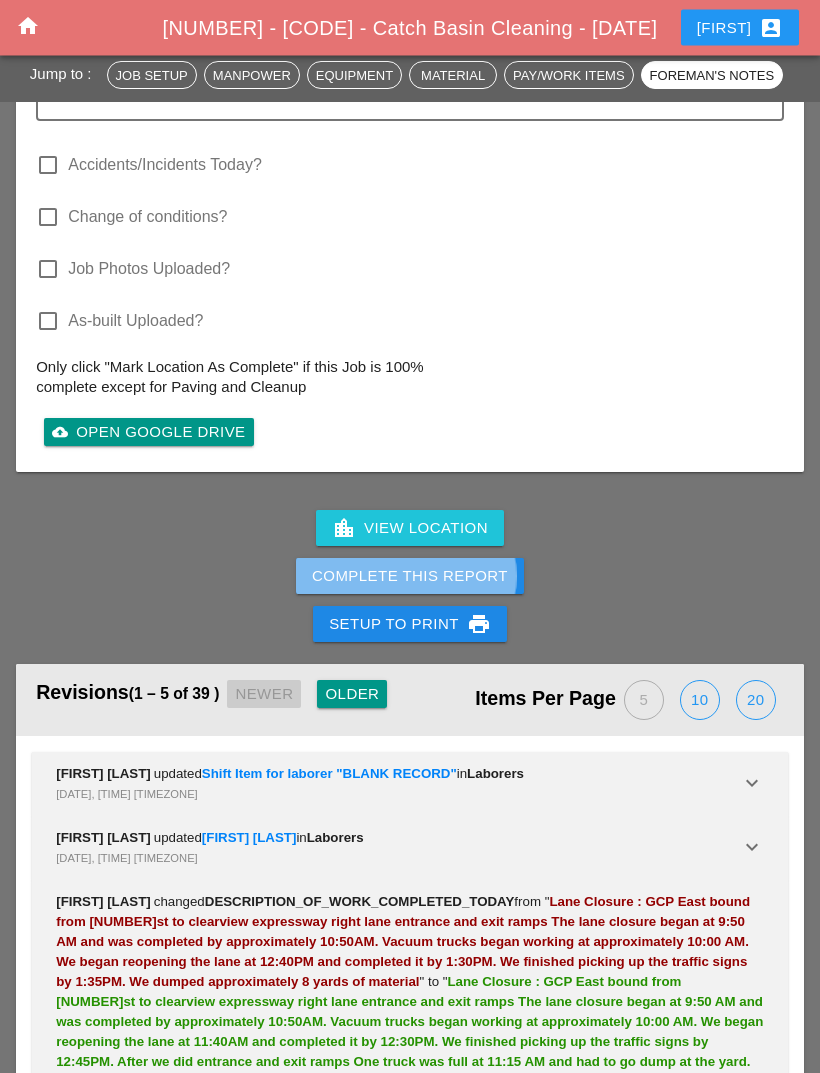 scroll, scrollTop: 3448, scrollLeft: 0, axis: vertical 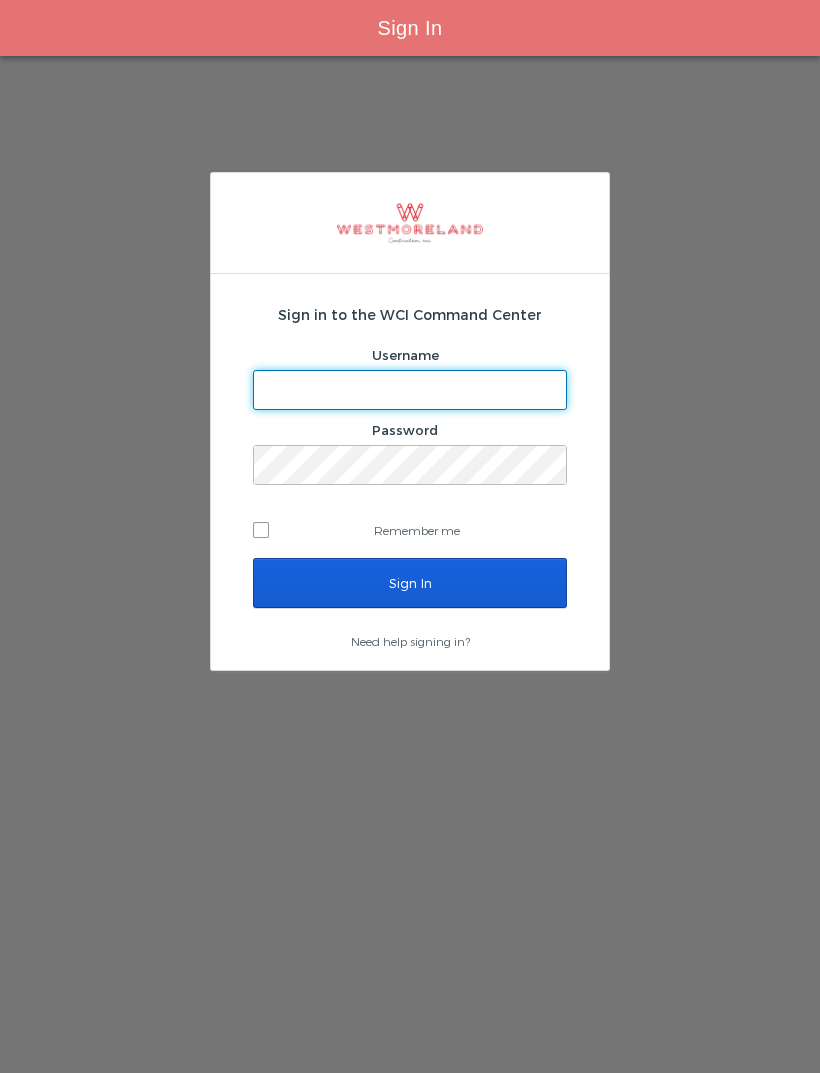 click on "Username" at bounding box center [410, 390] 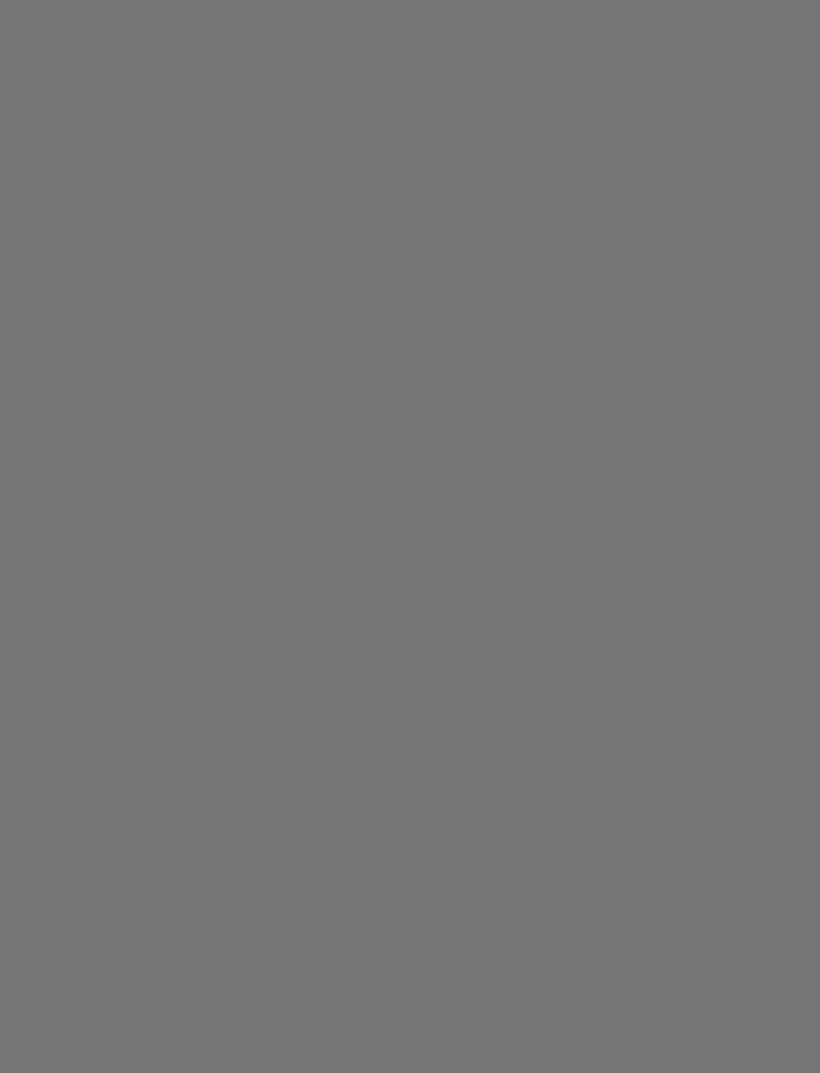 scroll, scrollTop: 0, scrollLeft: 0, axis: both 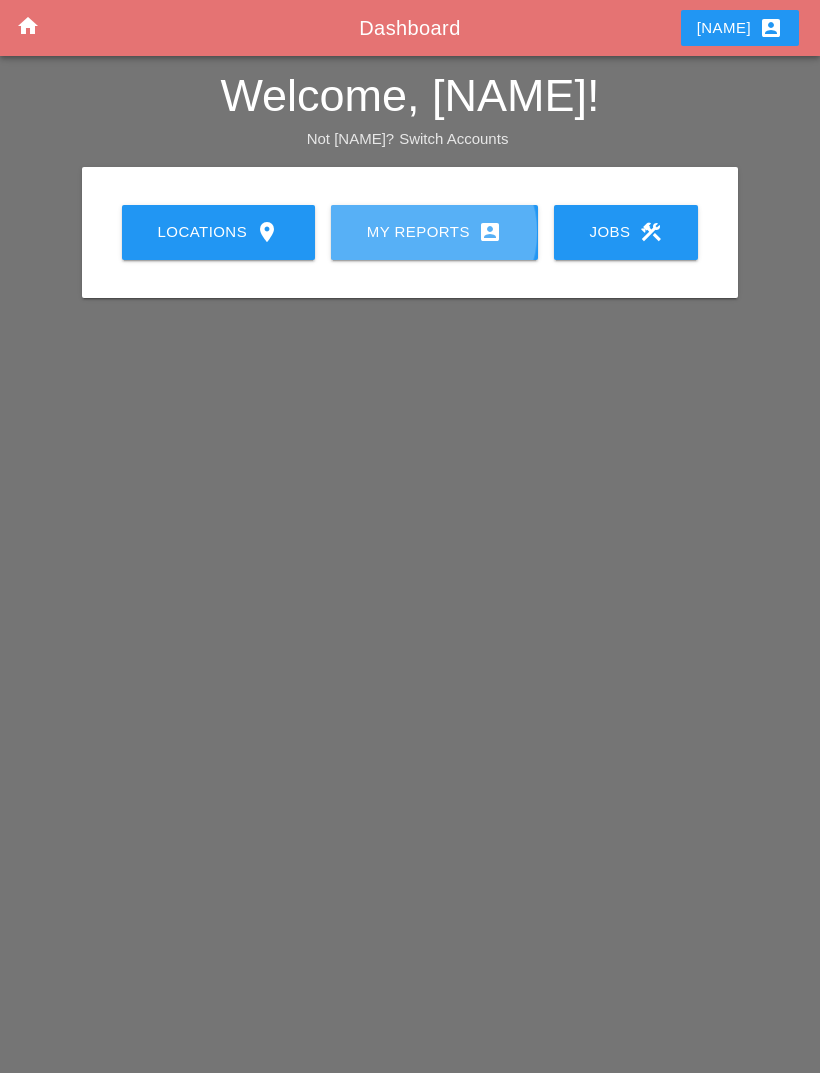 click on "My Reports account_box" at bounding box center (434, 232) 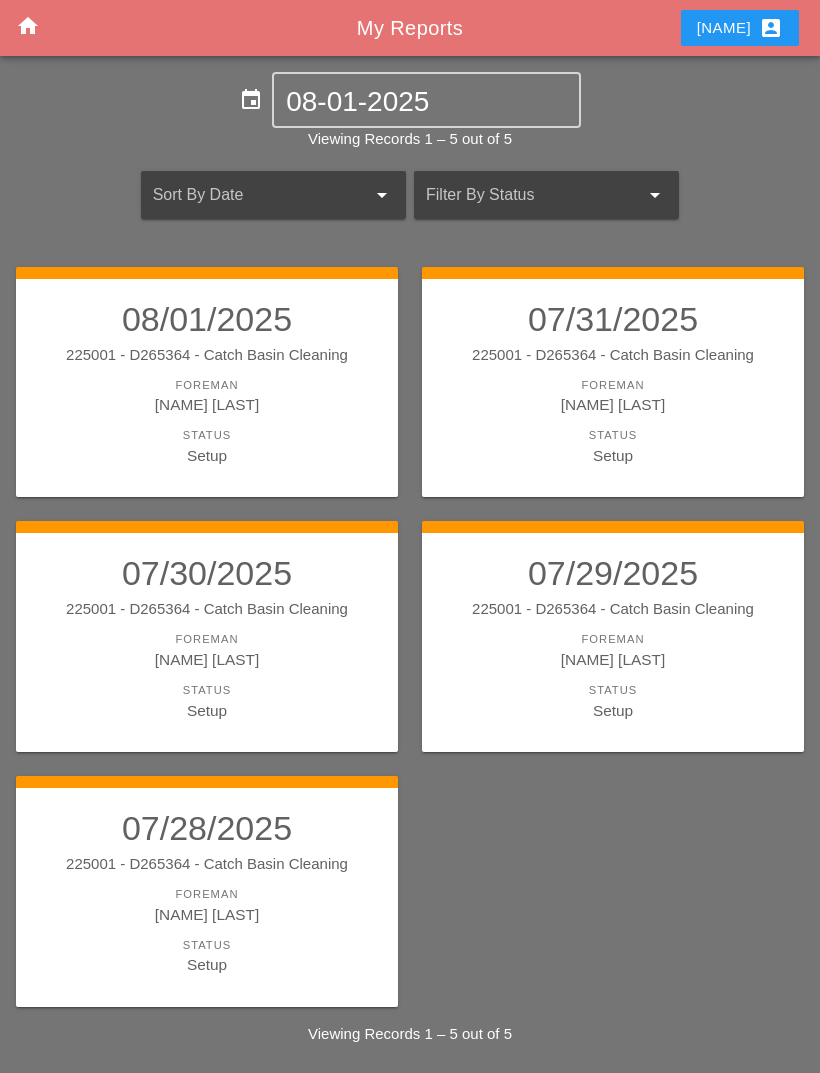 click on "Foreman" at bounding box center [207, 894] 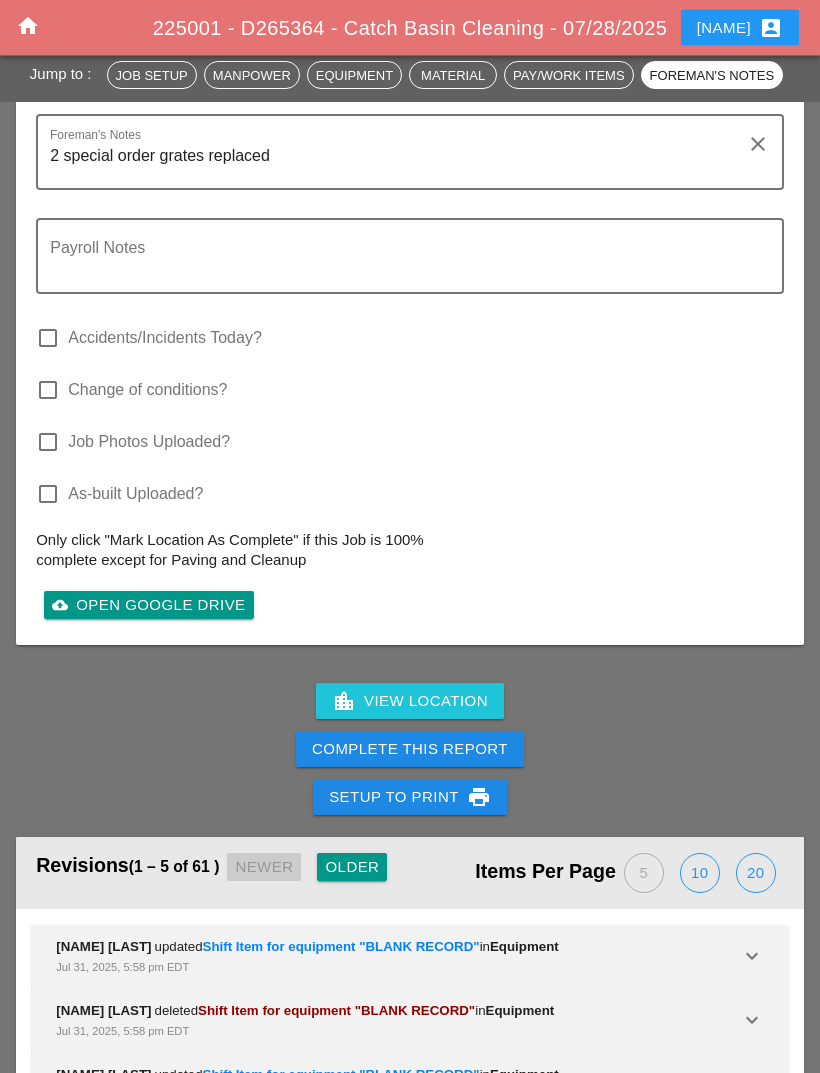 scroll, scrollTop: 3159, scrollLeft: 0, axis: vertical 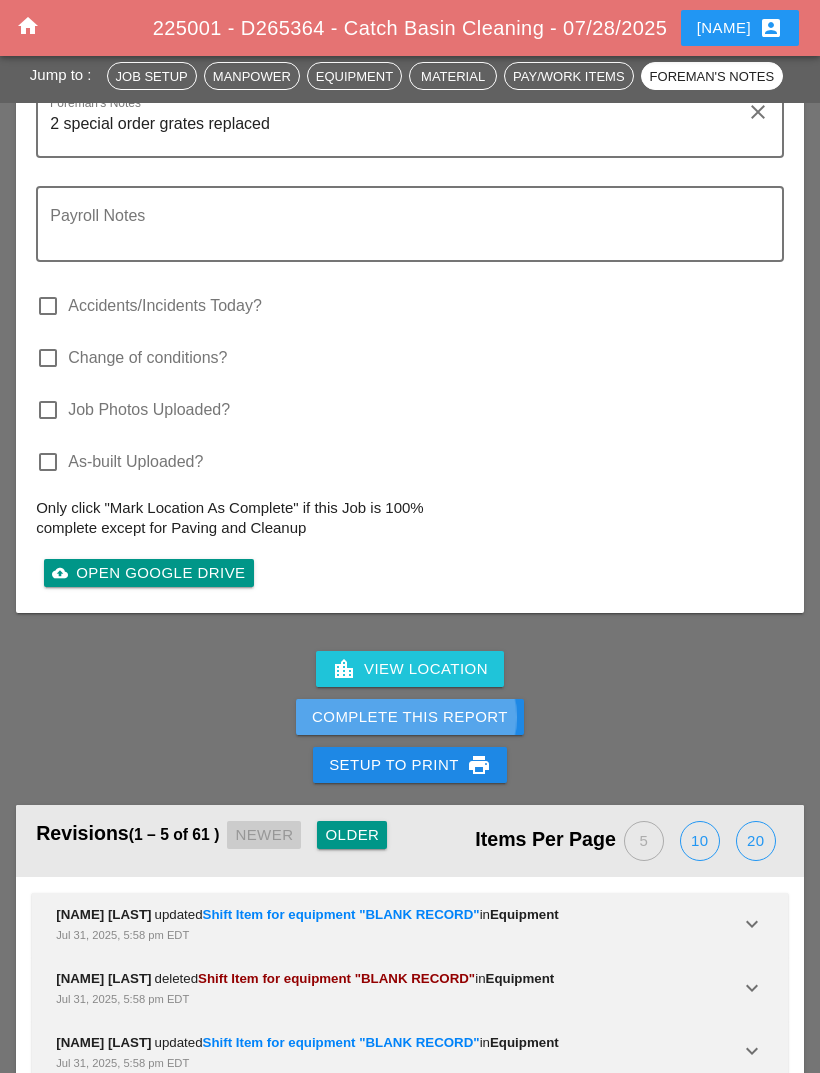 click on "Complete This Report" at bounding box center [410, 717] 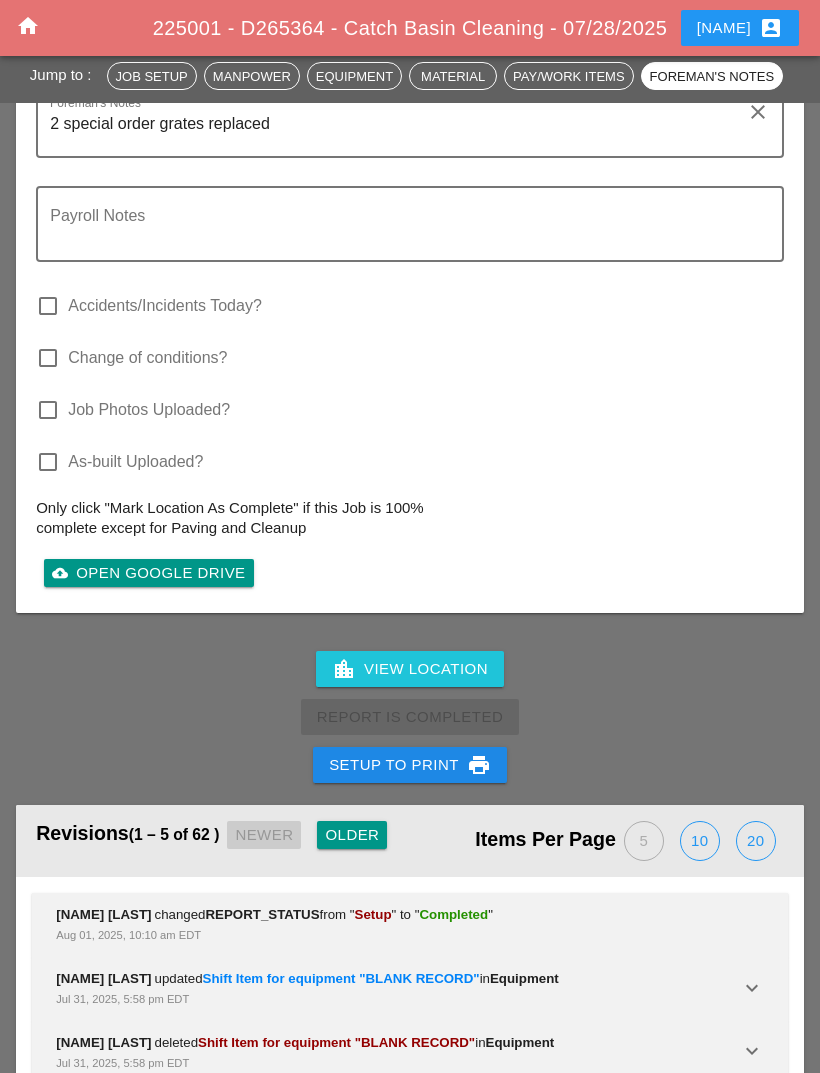 click on "home" at bounding box center (28, 26) 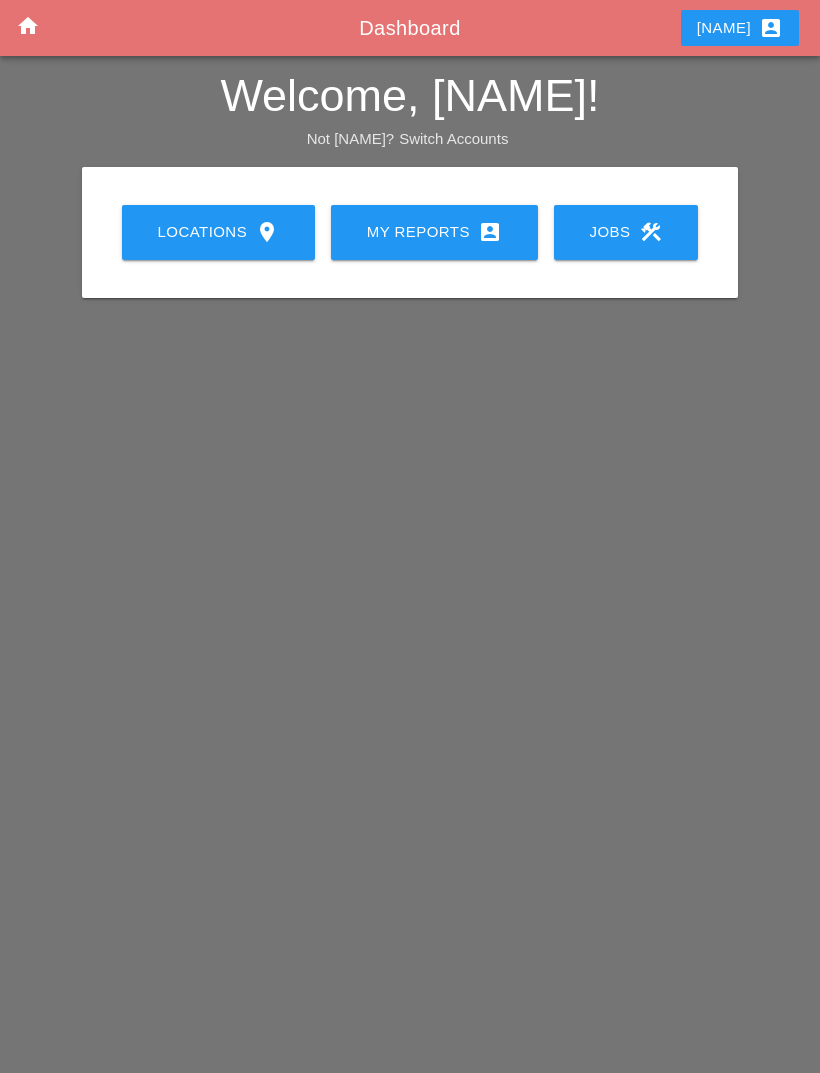 scroll, scrollTop: 0, scrollLeft: 0, axis: both 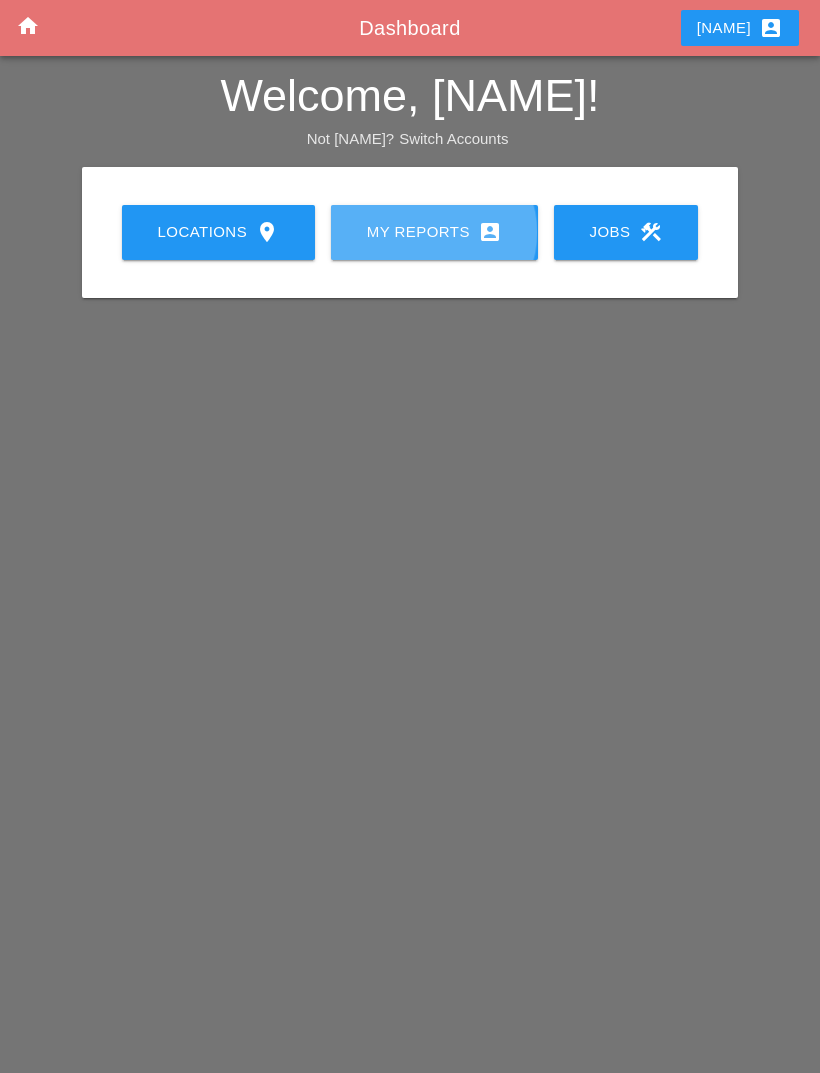 click on "My Reports account_box" at bounding box center (434, 232) 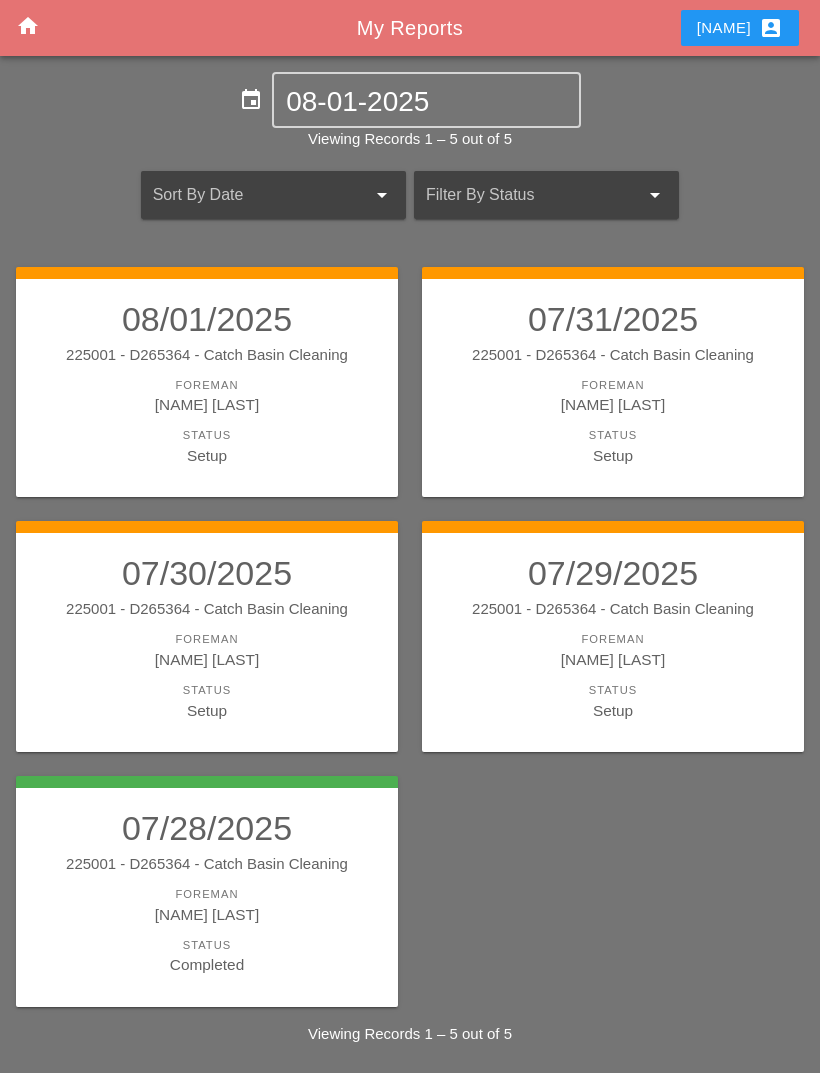click on "[FIRST] [LAST]" at bounding box center (613, 659) 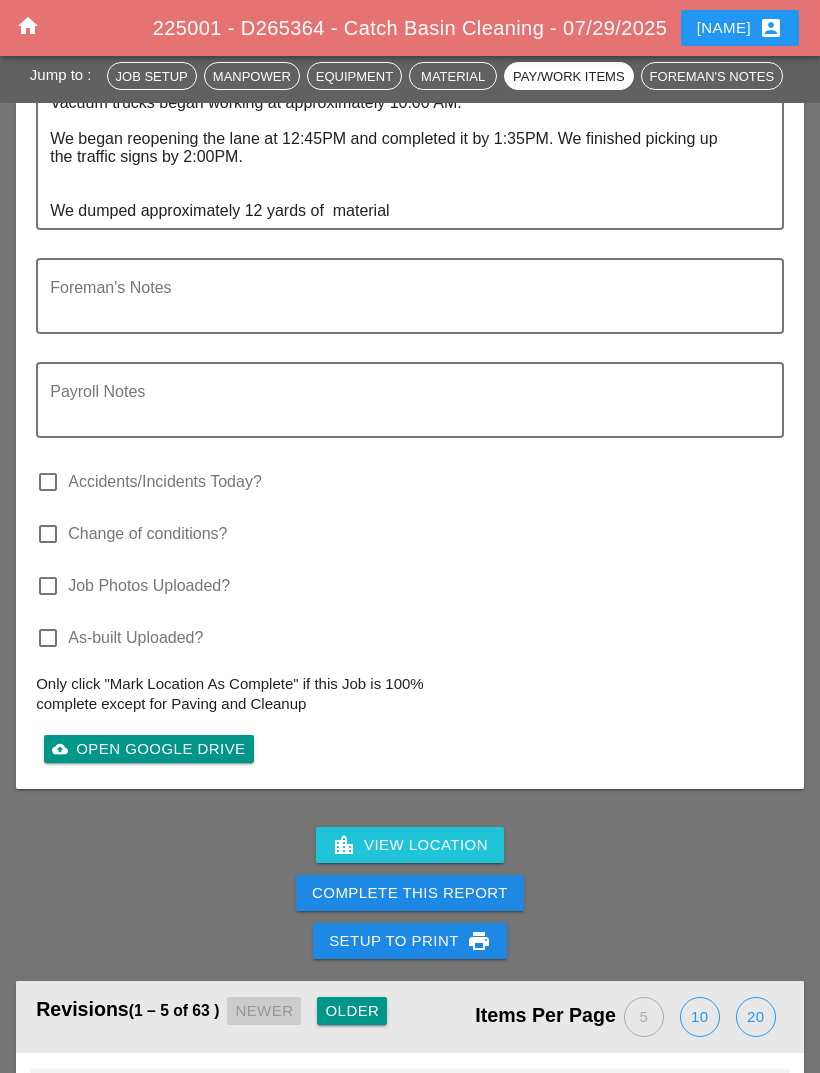 scroll, scrollTop: 2924, scrollLeft: 0, axis: vertical 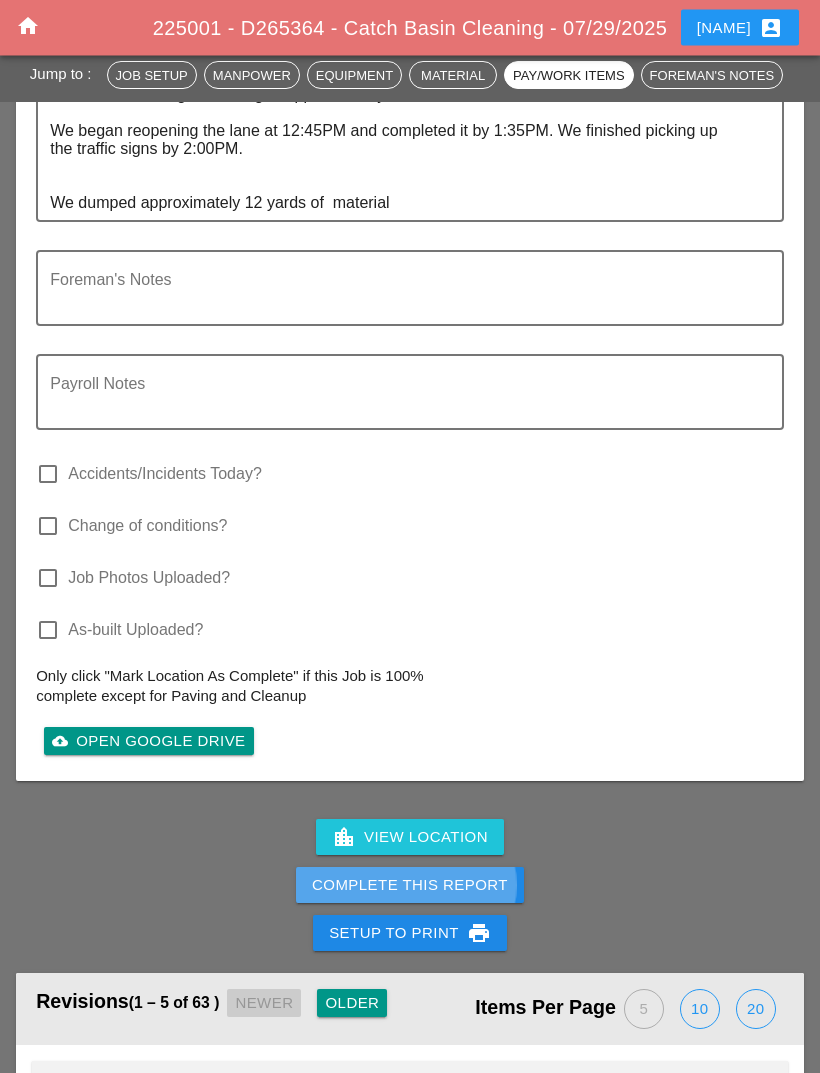 click on "Complete This Report" at bounding box center (410, 886) 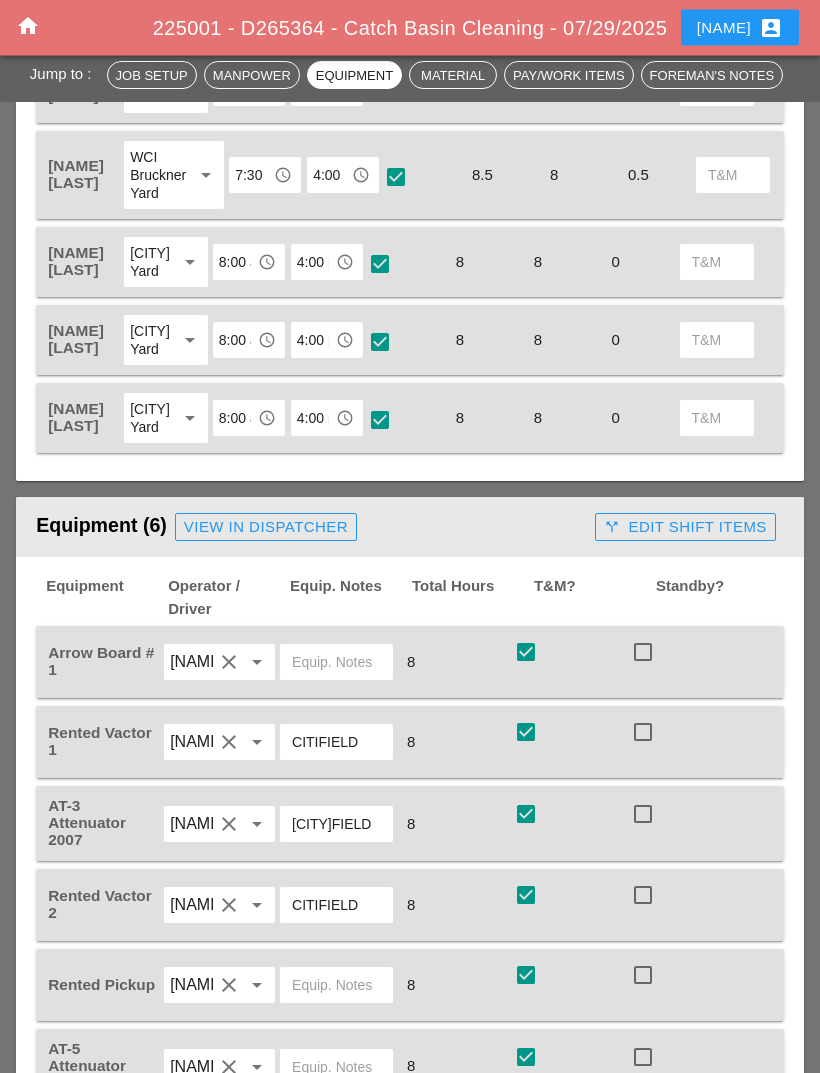 scroll, scrollTop: 975, scrollLeft: 0, axis: vertical 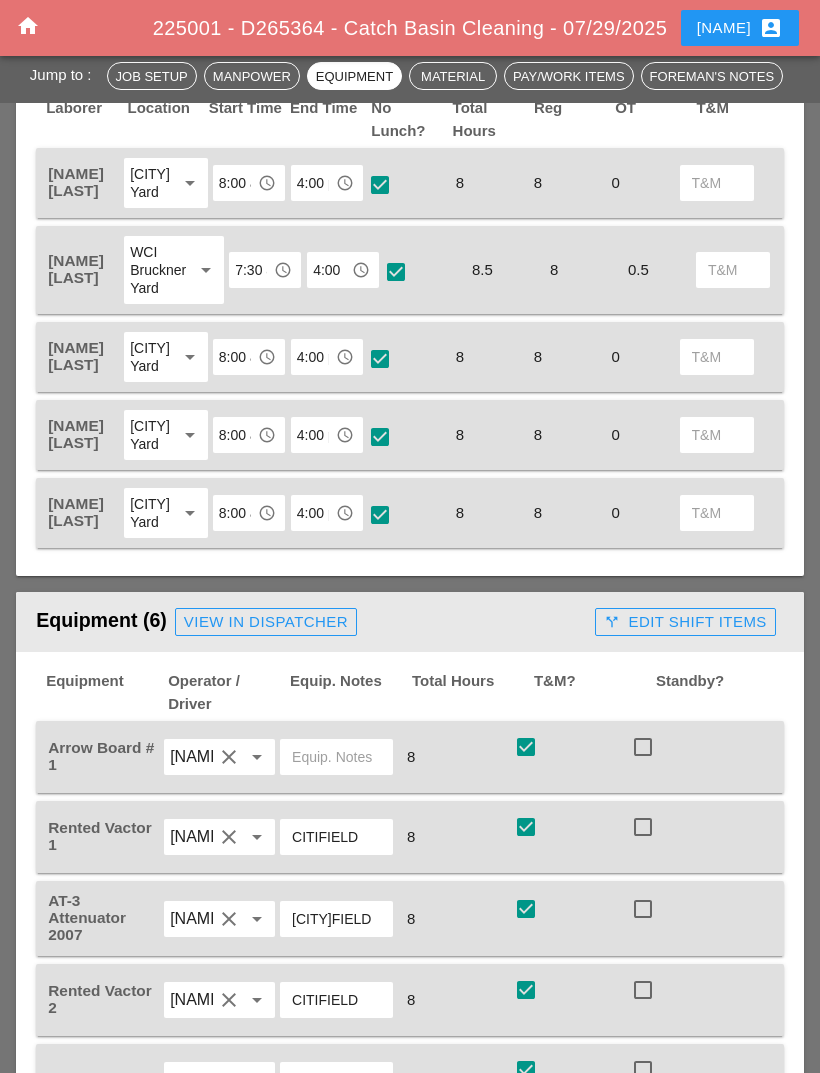 click on "Miguel account_box" at bounding box center (740, 28) 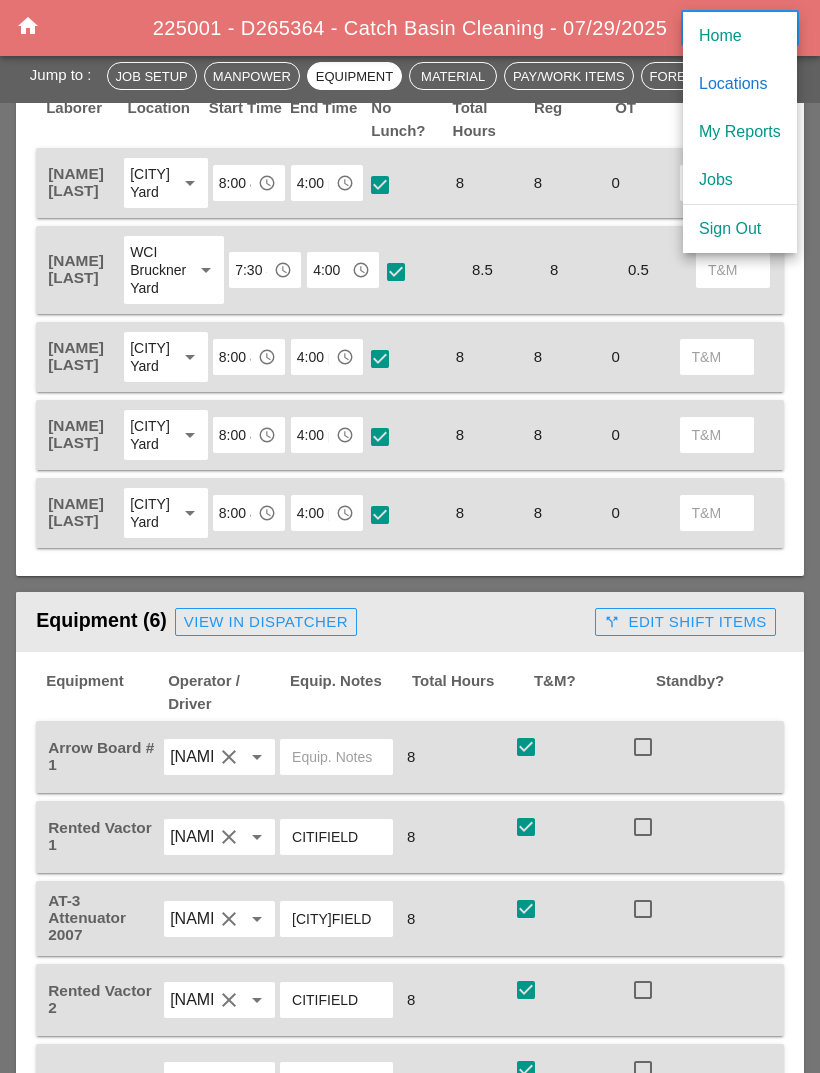 click on "My Reports" at bounding box center [740, 132] 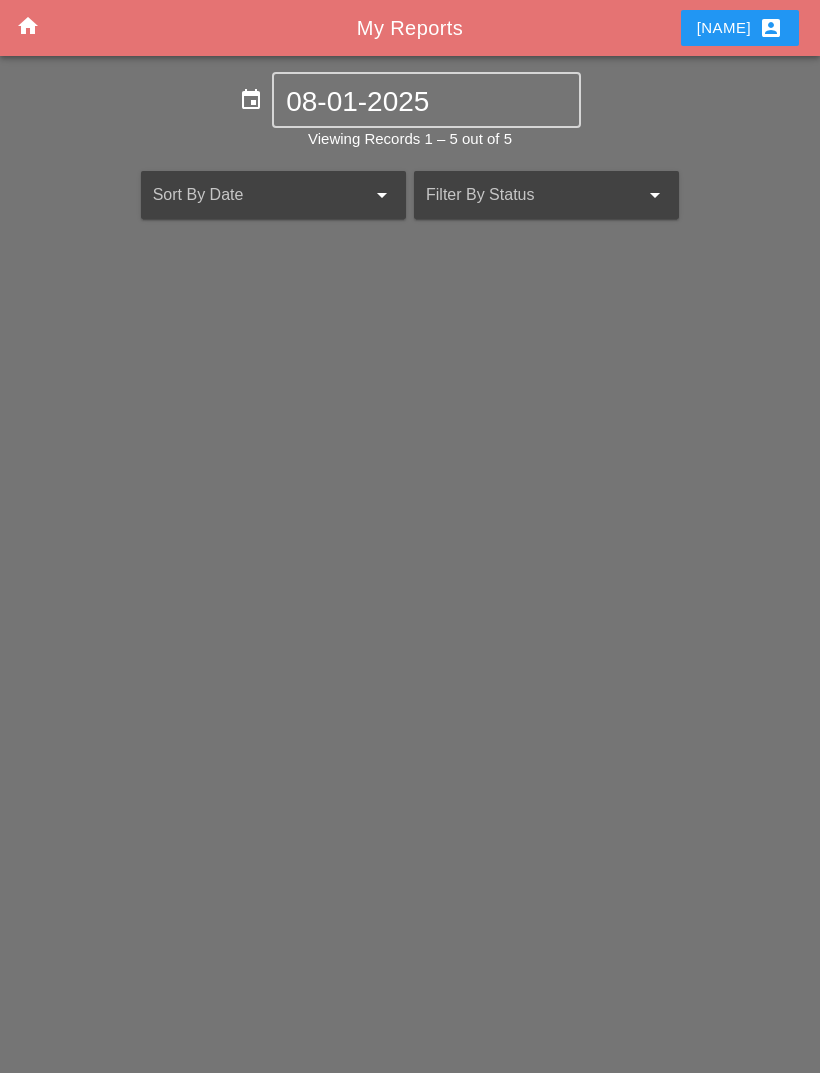 scroll, scrollTop: 64, scrollLeft: 0, axis: vertical 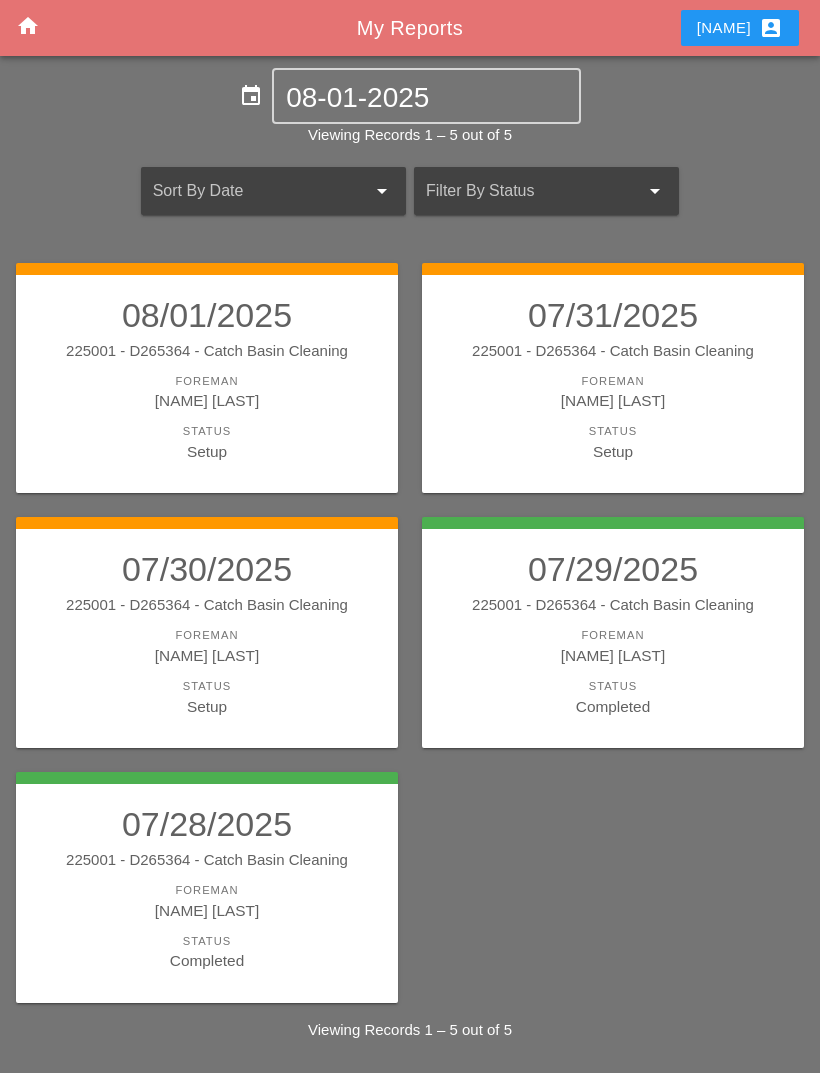 click on "[FIRST] [LAST]" at bounding box center [207, 655] 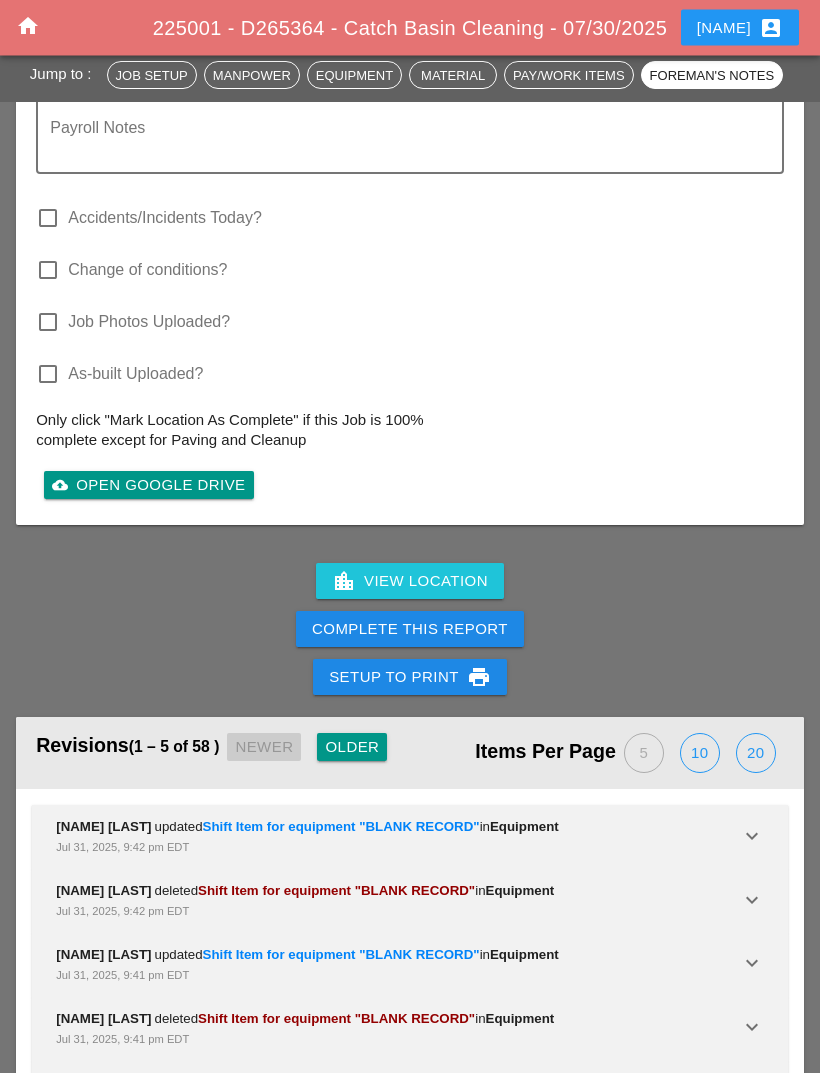 scroll, scrollTop: 3207, scrollLeft: 0, axis: vertical 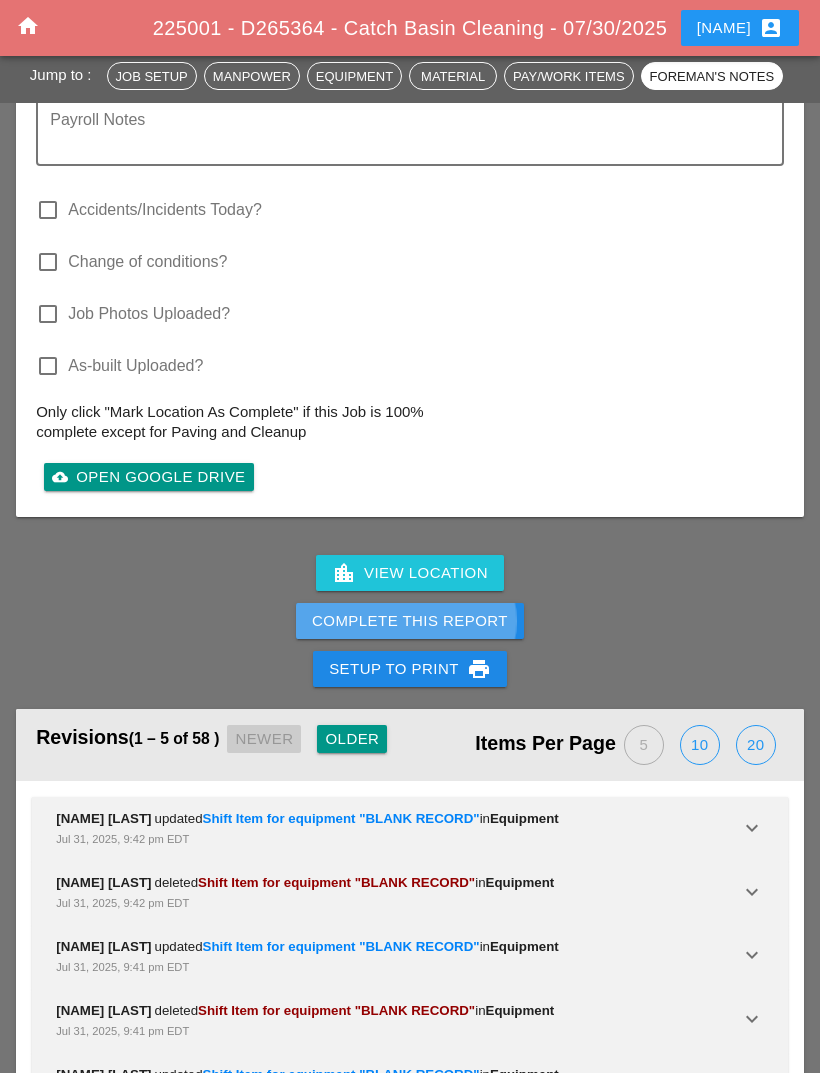 click on "Complete This Report" at bounding box center [410, 621] 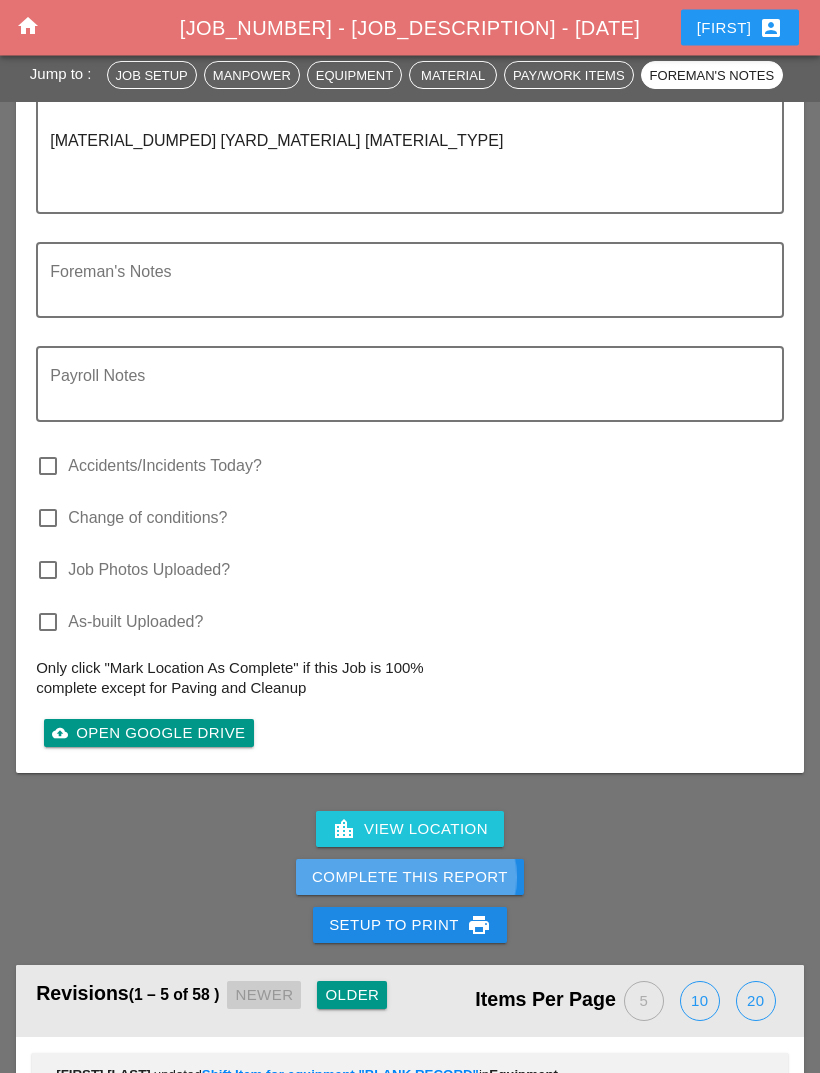 scroll, scrollTop: 3153, scrollLeft: 0, axis: vertical 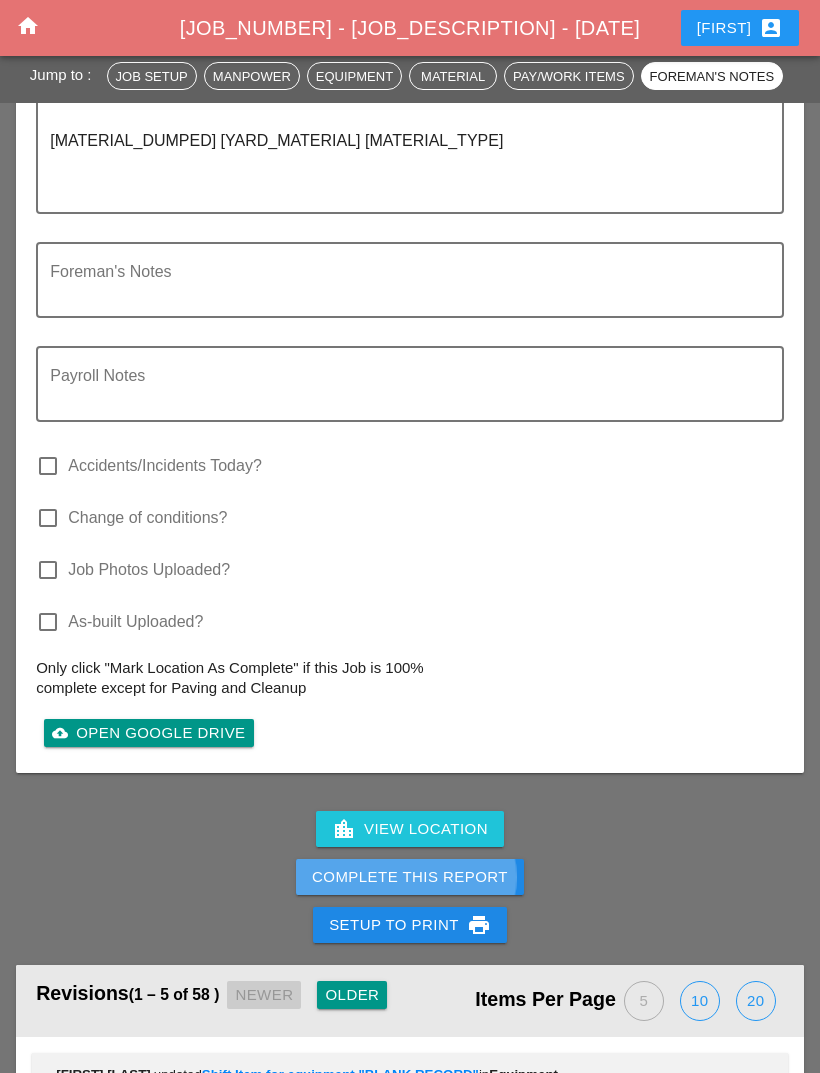 click on "Complete This Report" at bounding box center (410, 877) 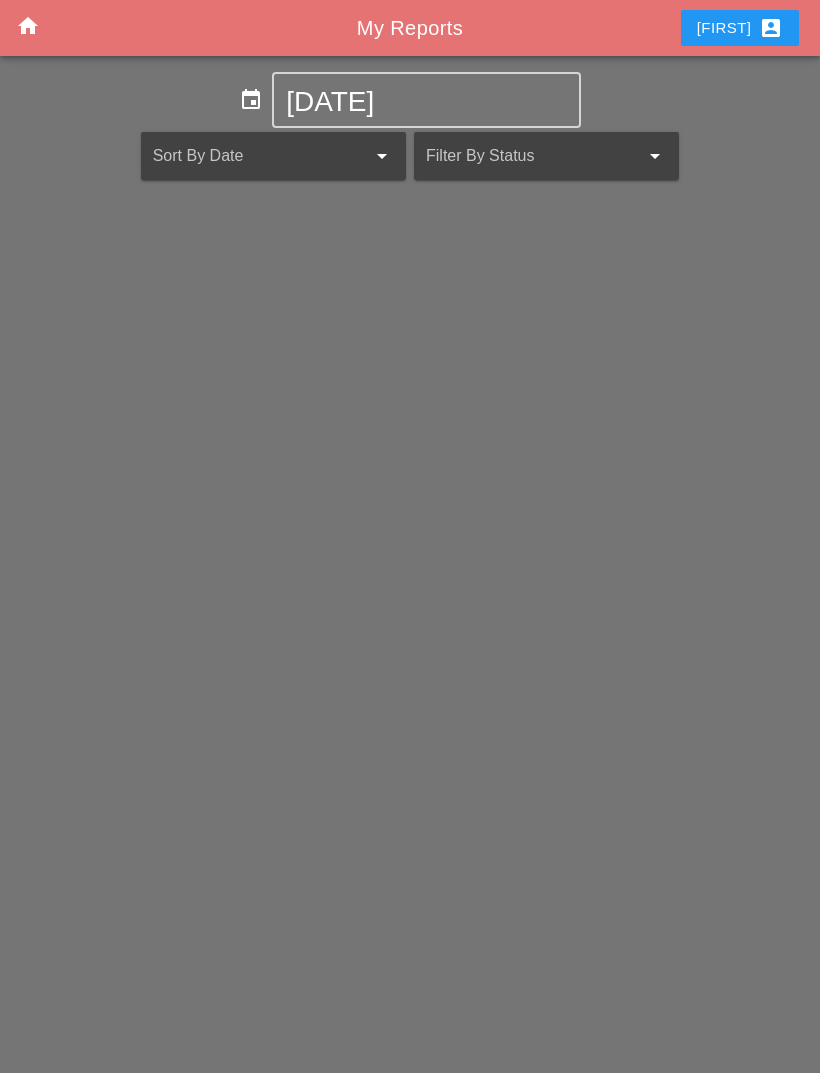 scroll, scrollTop: 0, scrollLeft: 0, axis: both 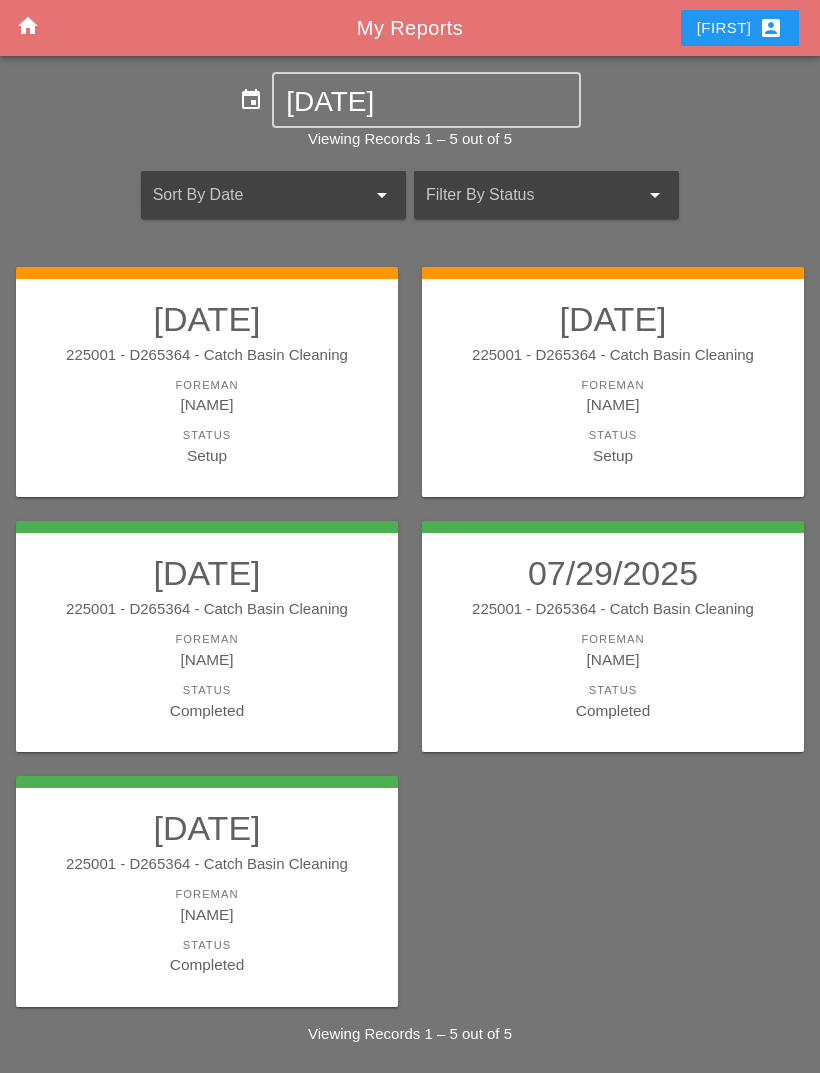 click on "[NAME]" at bounding box center [613, 404] 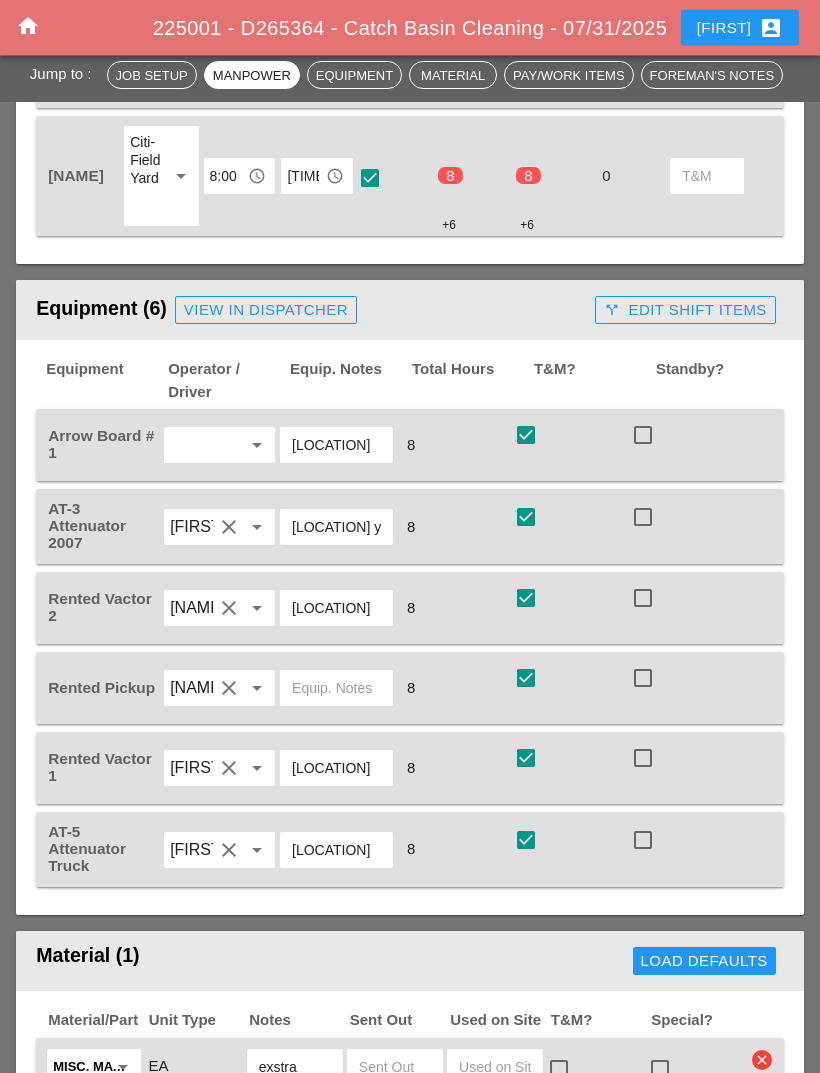 scroll, scrollTop: 1517, scrollLeft: 0, axis: vertical 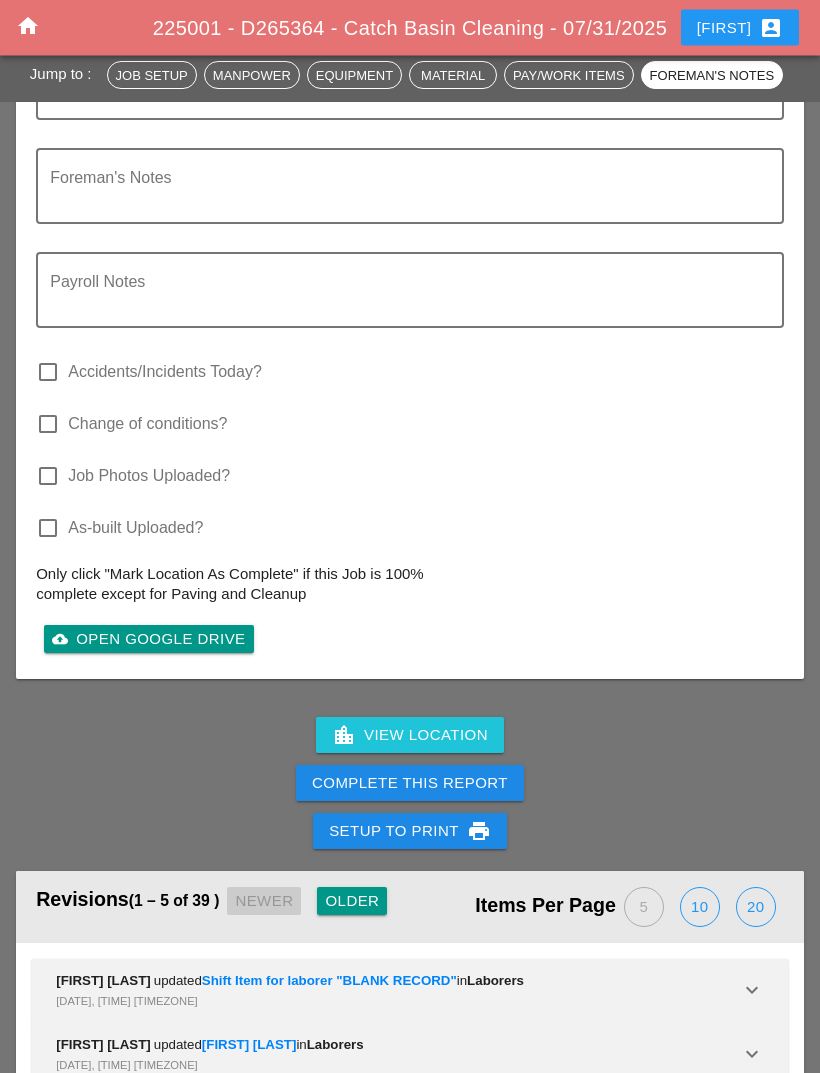 click on "Complete This Report" at bounding box center [410, 784] 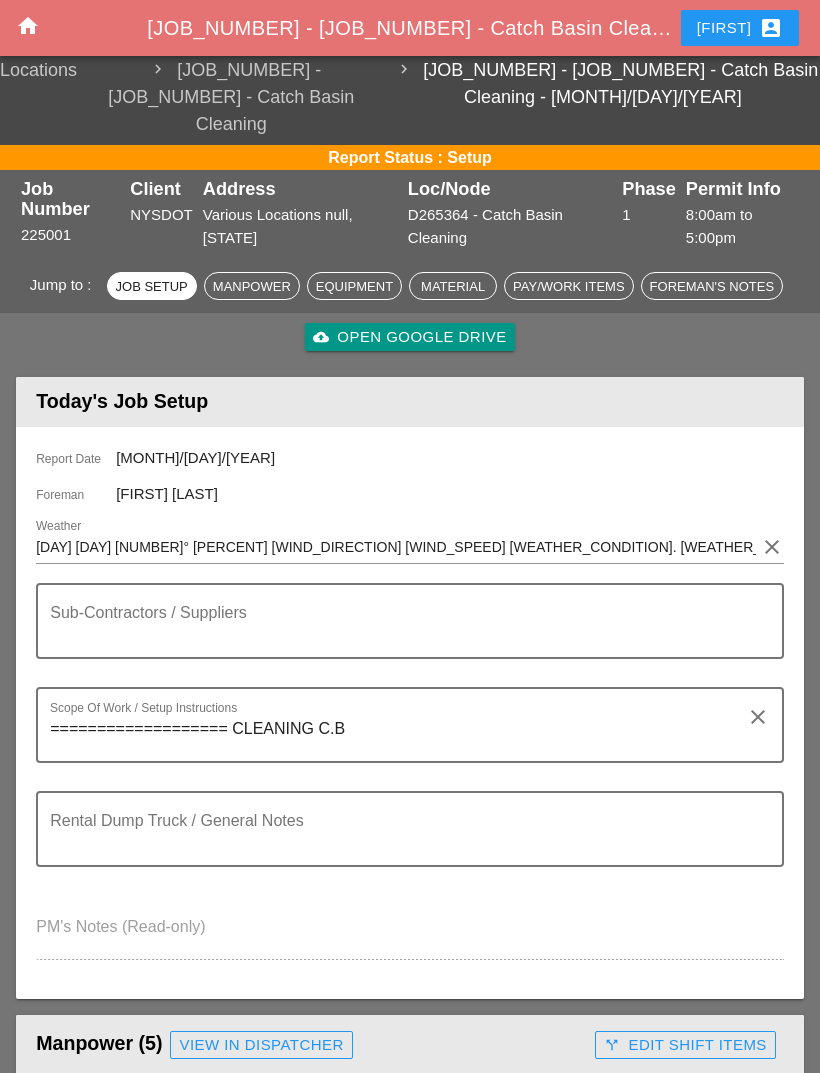 scroll, scrollTop: 7, scrollLeft: 0, axis: vertical 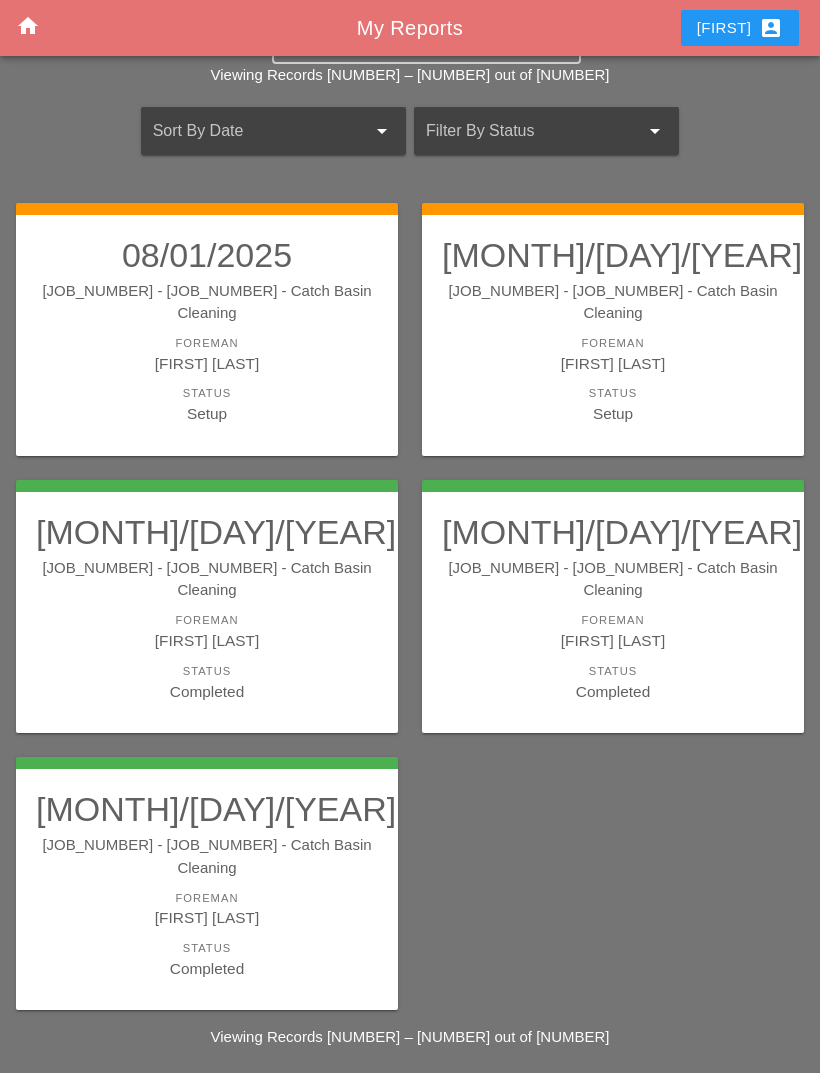 click on "Foreman" at bounding box center (613, 343) 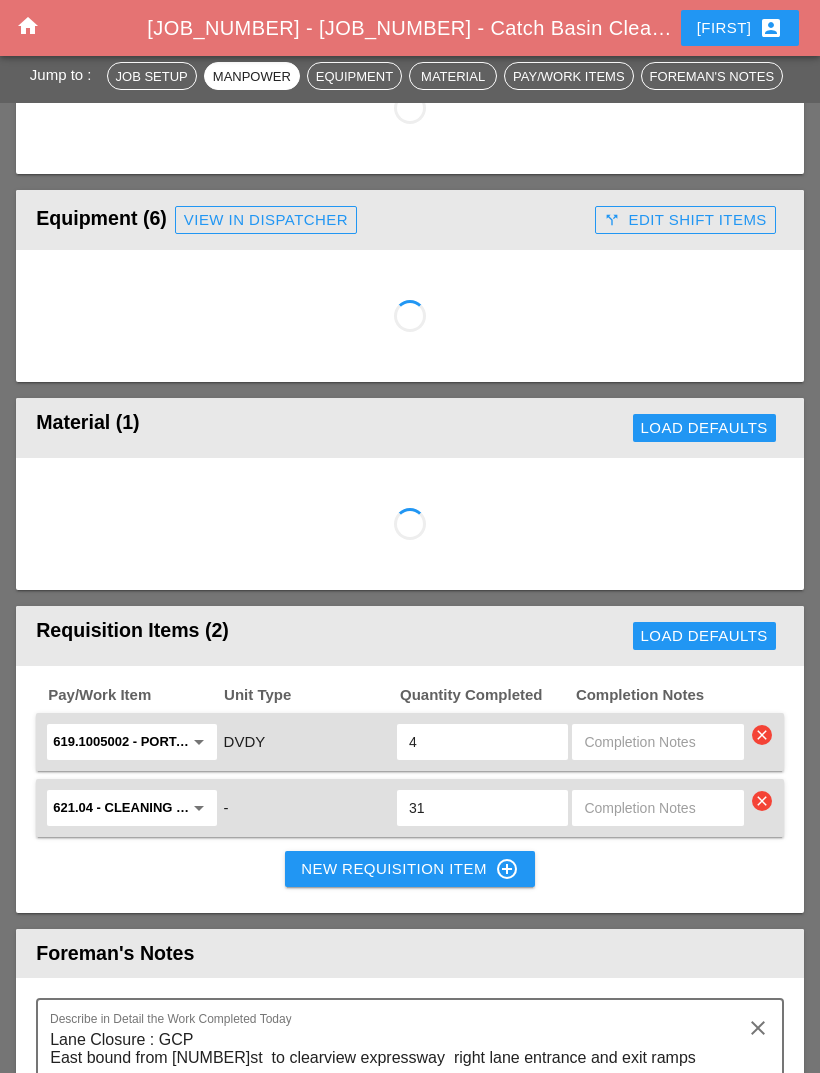 scroll, scrollTop: 1028, scrollLeft: 0, axis: vertical 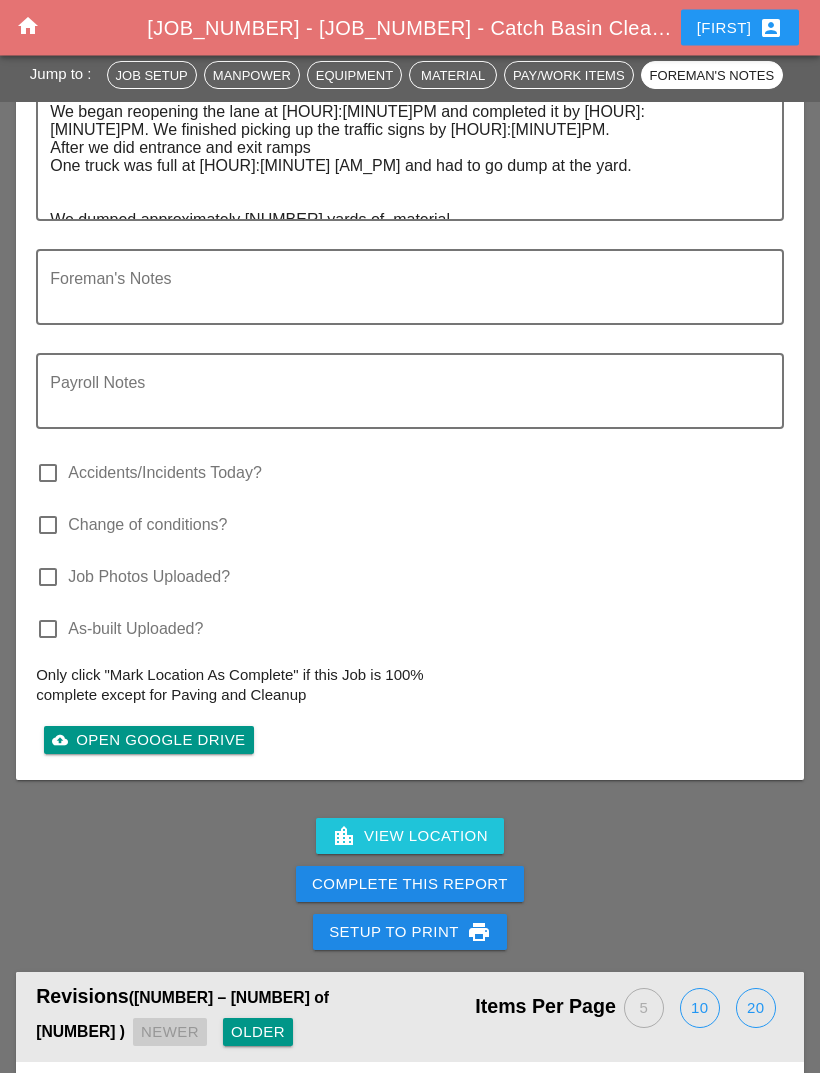 click on "Complete This Report" at bounding box center (410, 885) 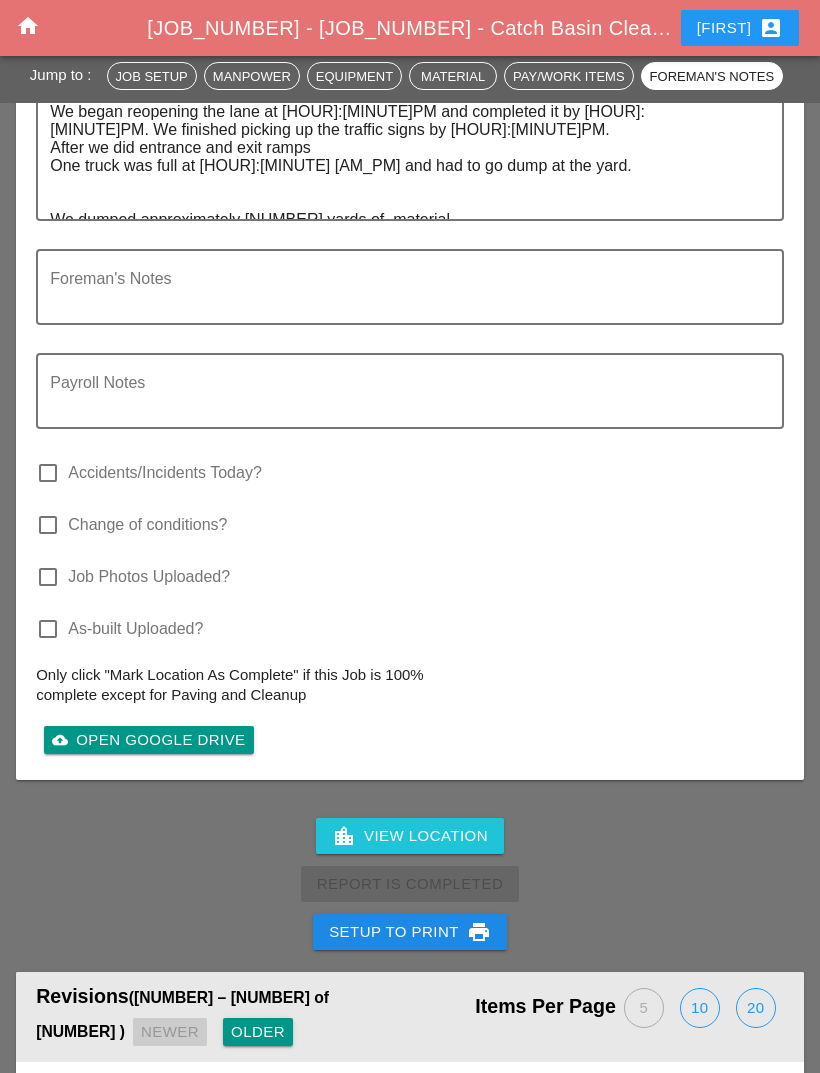 click on "[NAME] account_box" at bounding box center [740, 28] 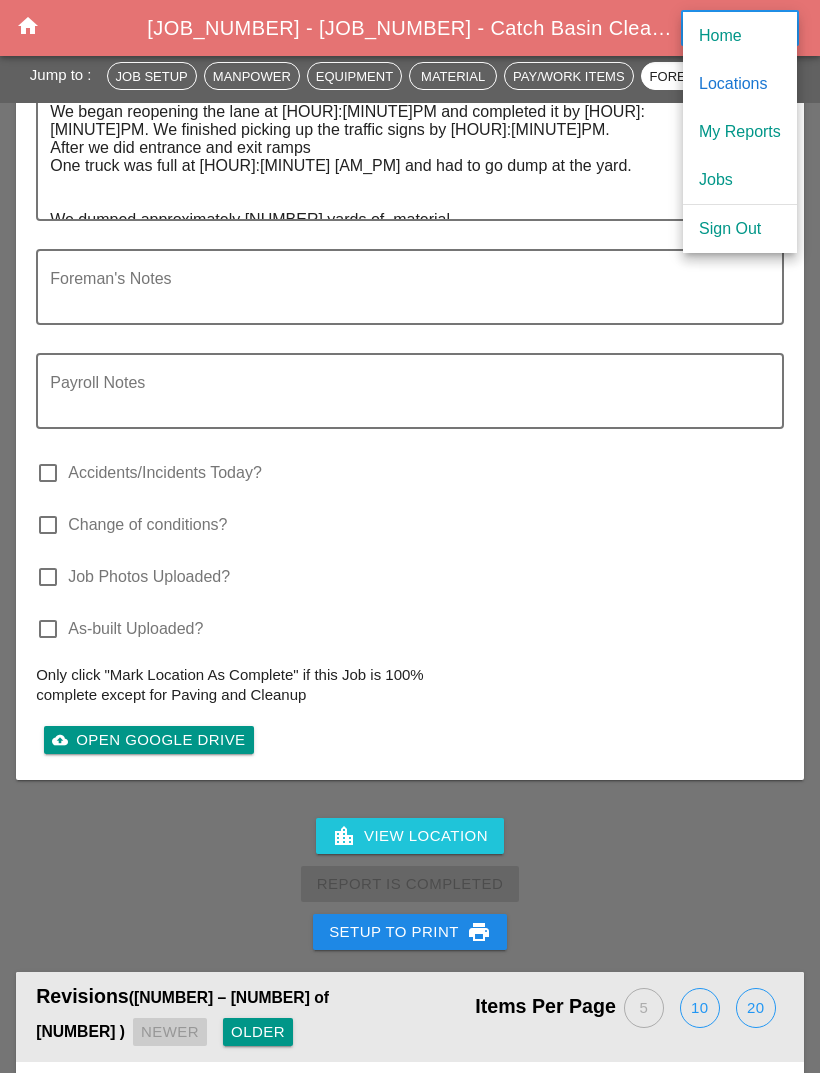 click on "My Reports" at bounding box center [740, 132] 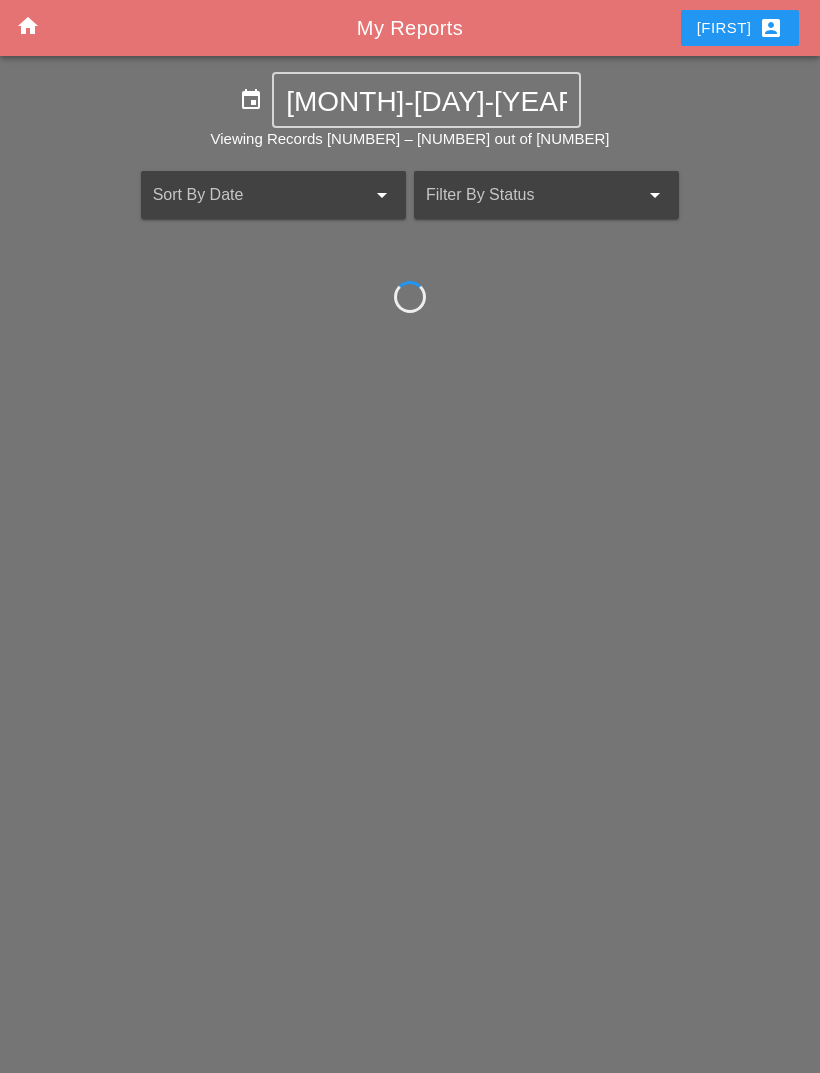scroll, scrollTop: 0, scrollLeft: 0, axis: both 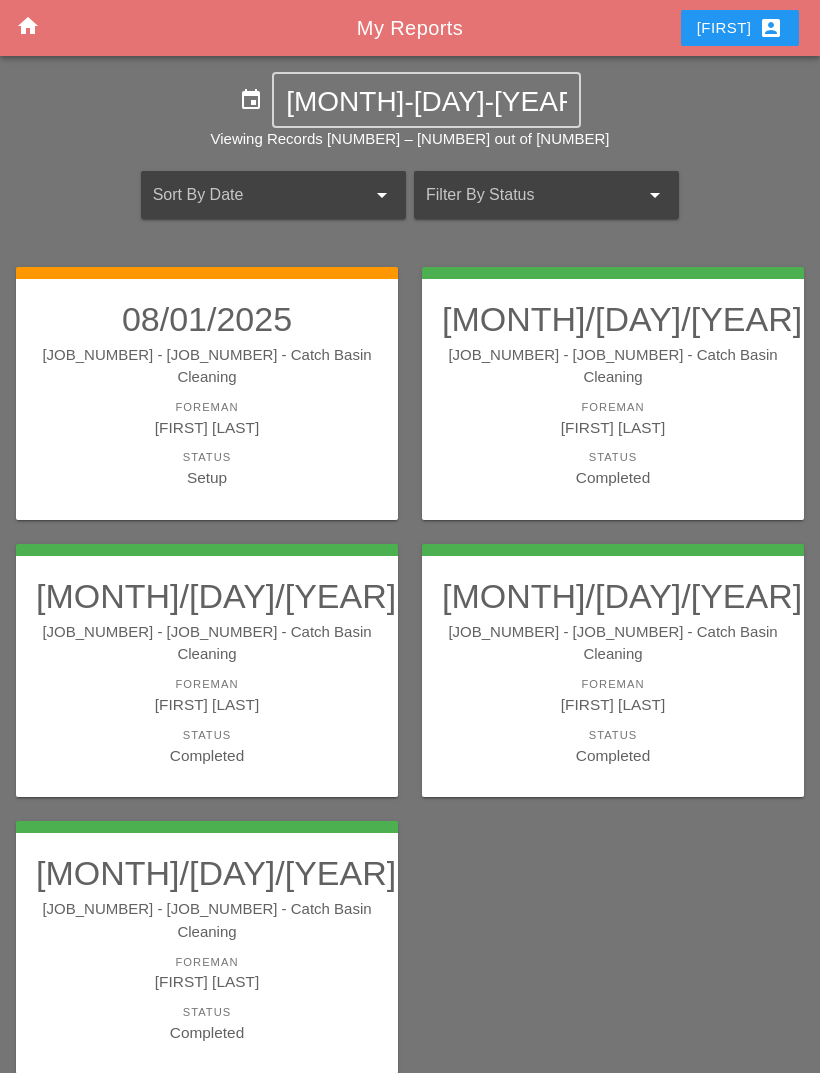 click on "Foreman" at bounding box center [207, 407] 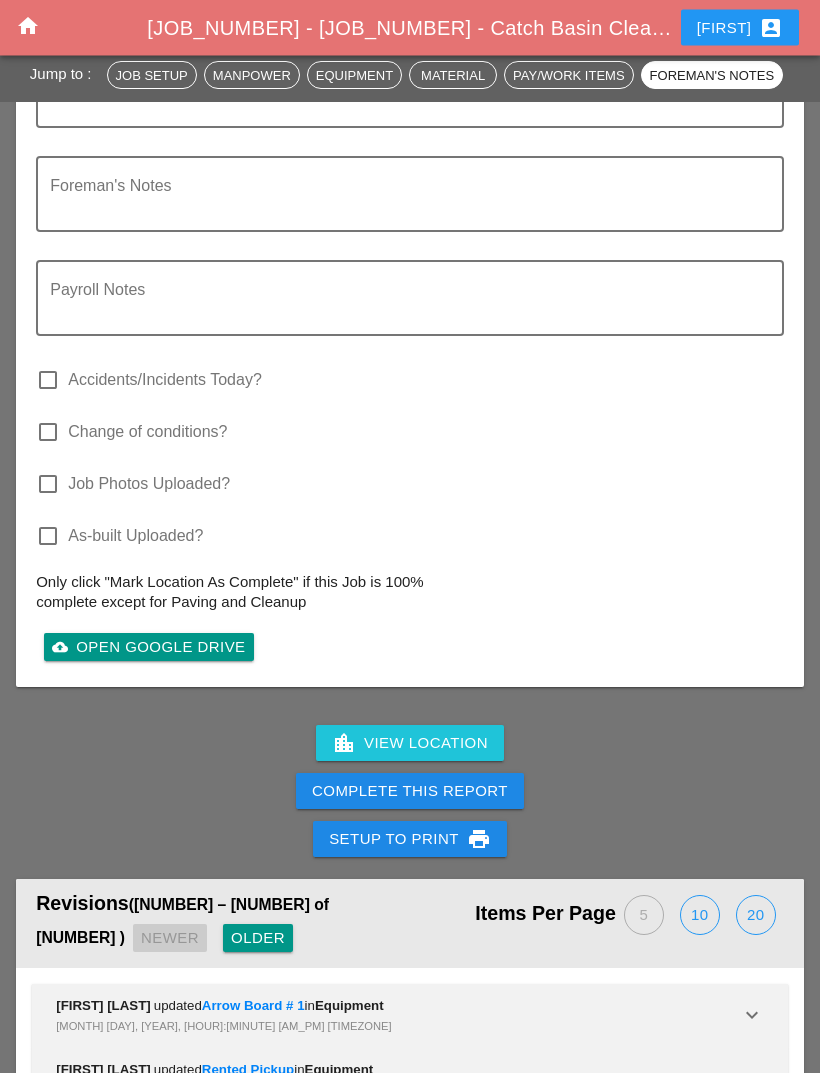 scroll, scrollTop: 3153, scrollLeft: 0, axis: vertical 